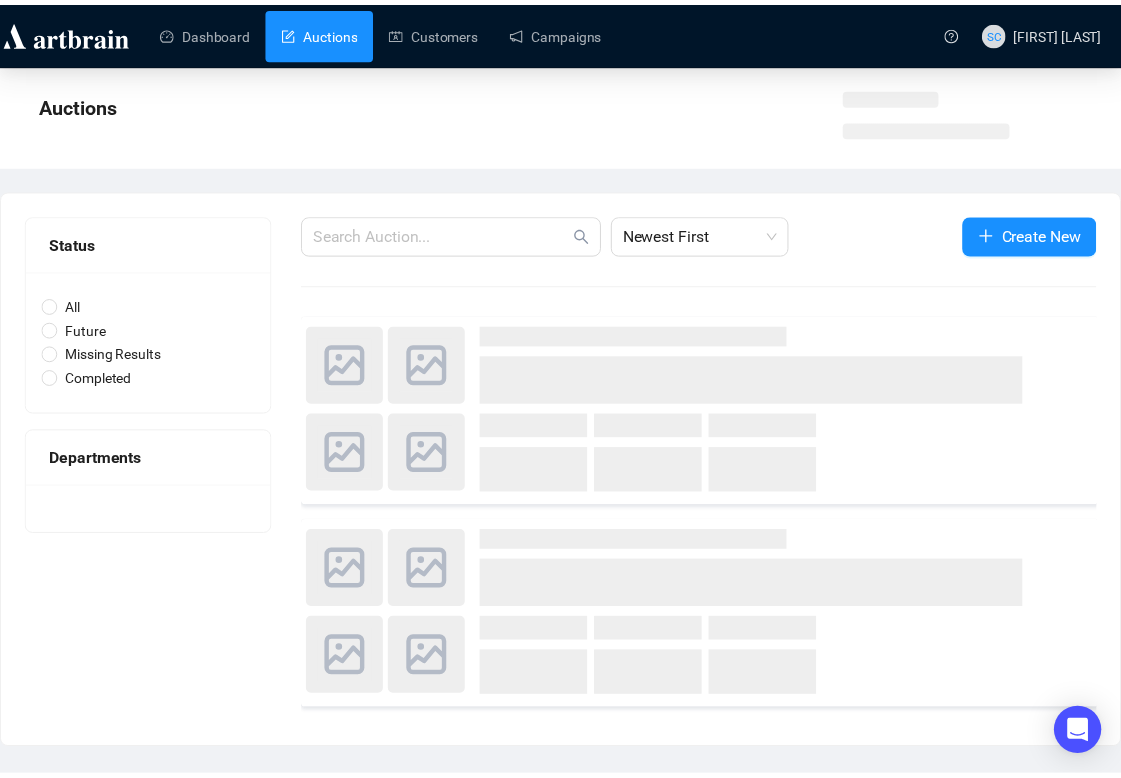 scroll, scrollTop: 0, scrollLeft: 0, axis: both 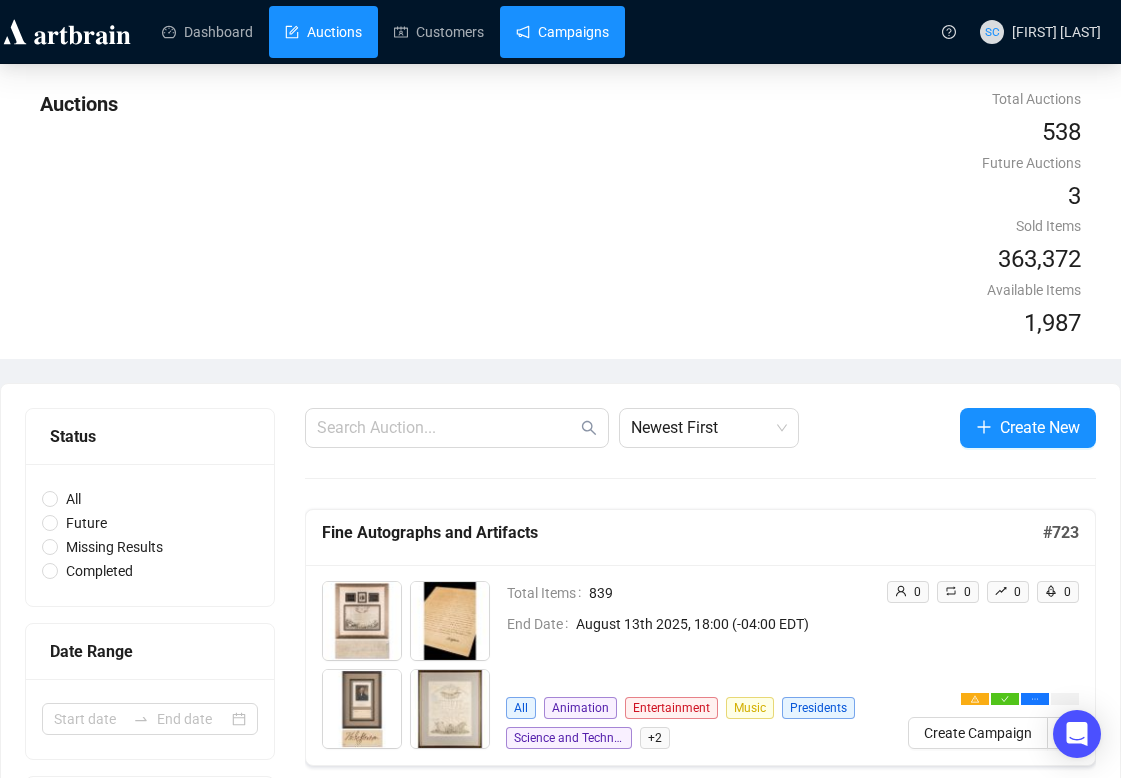 click on "Campaigns" at bounding box center (562, 32) 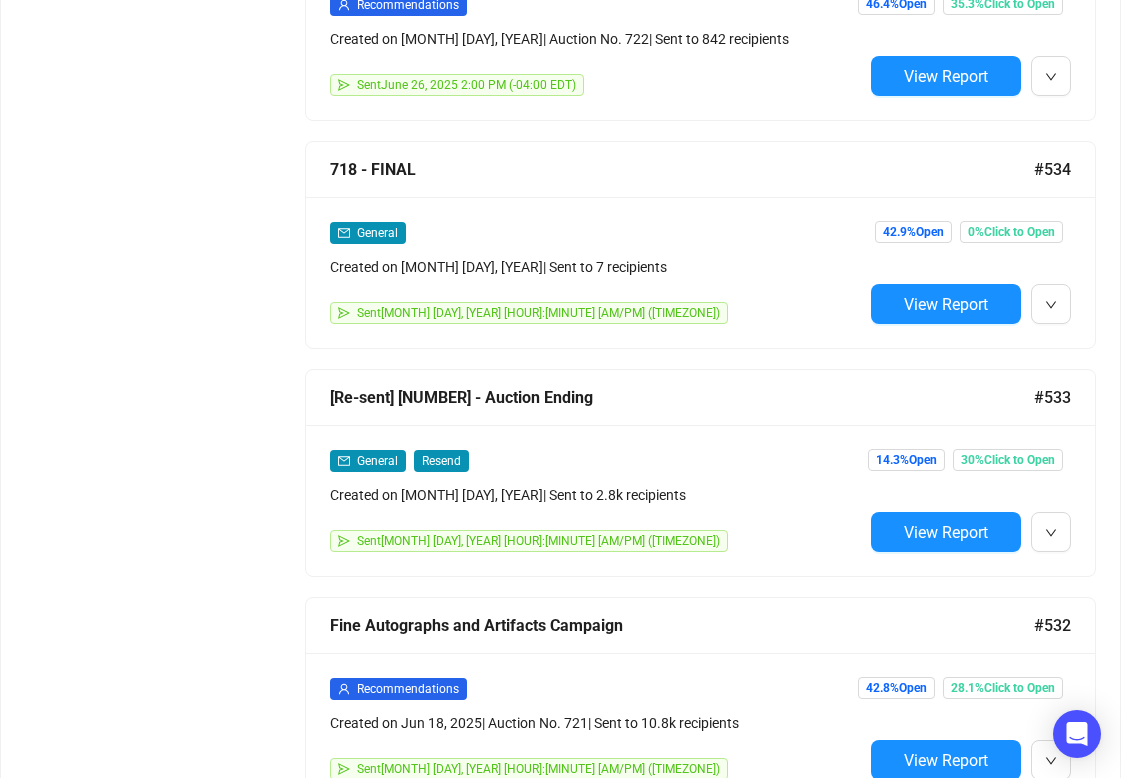 scroll, scrollTop: 1750, scrollLeft: 0, axis: vertical 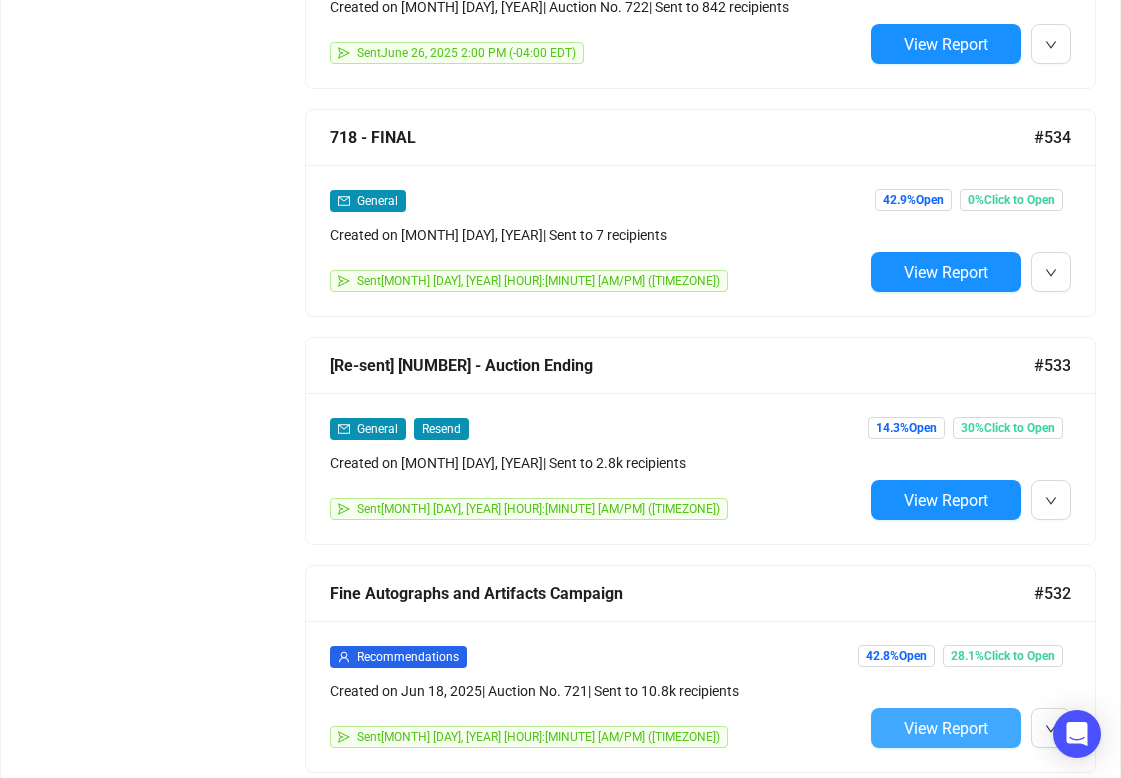 click on "View Report" at bounding box center (946, 728) 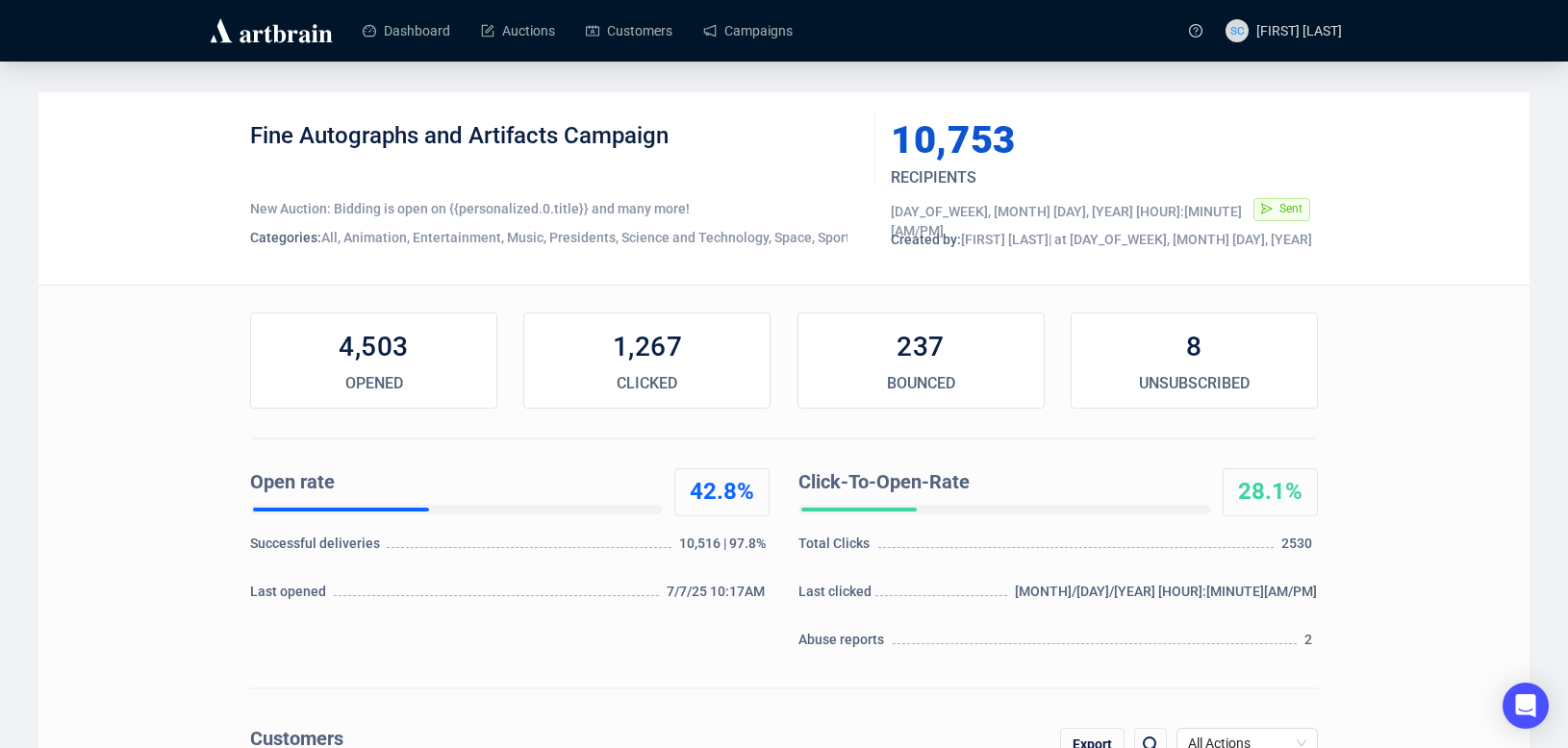 scroll, scrollTop: 37, scrollLeft: 0, axis: vertical 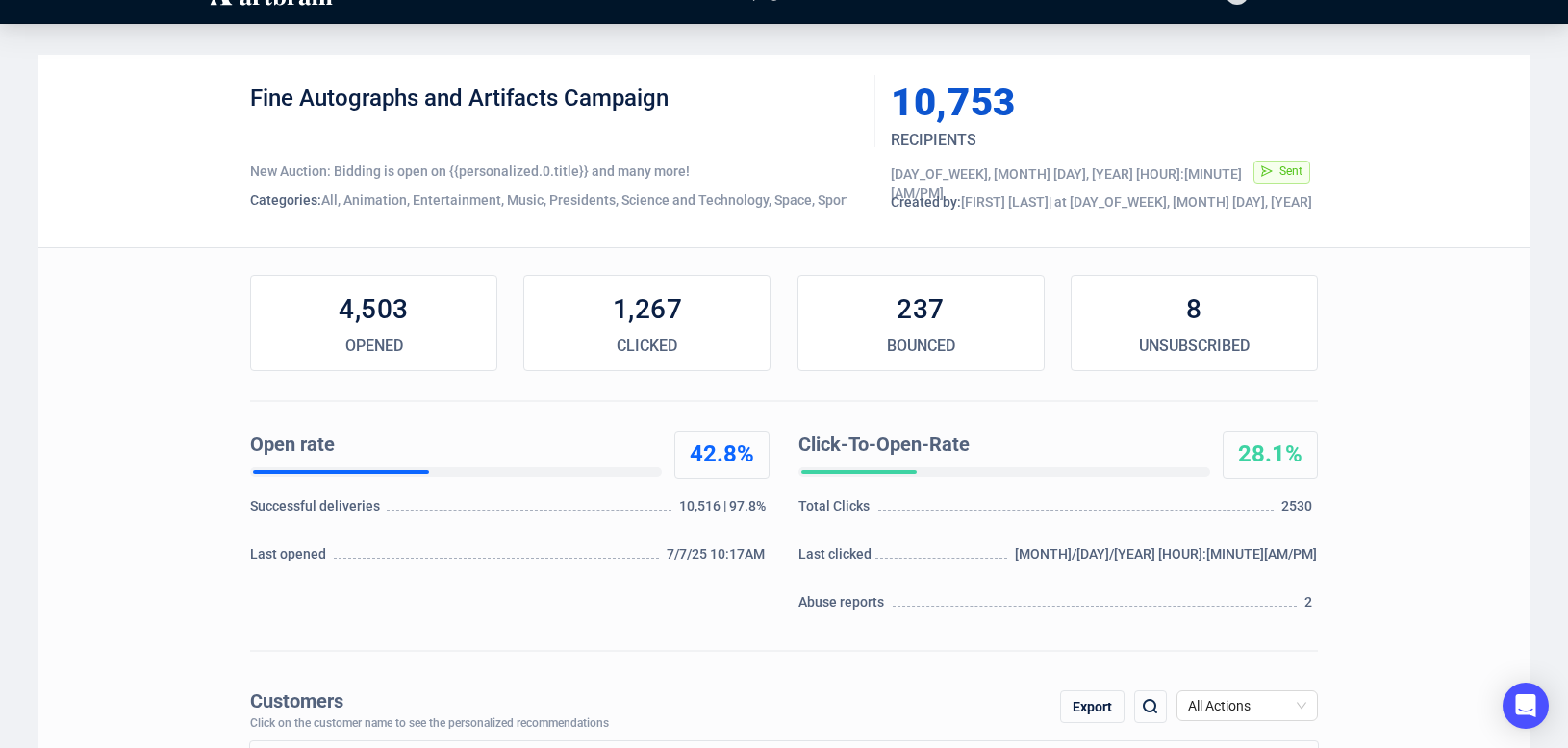 click on "Export" at bounding box center [555, 112] 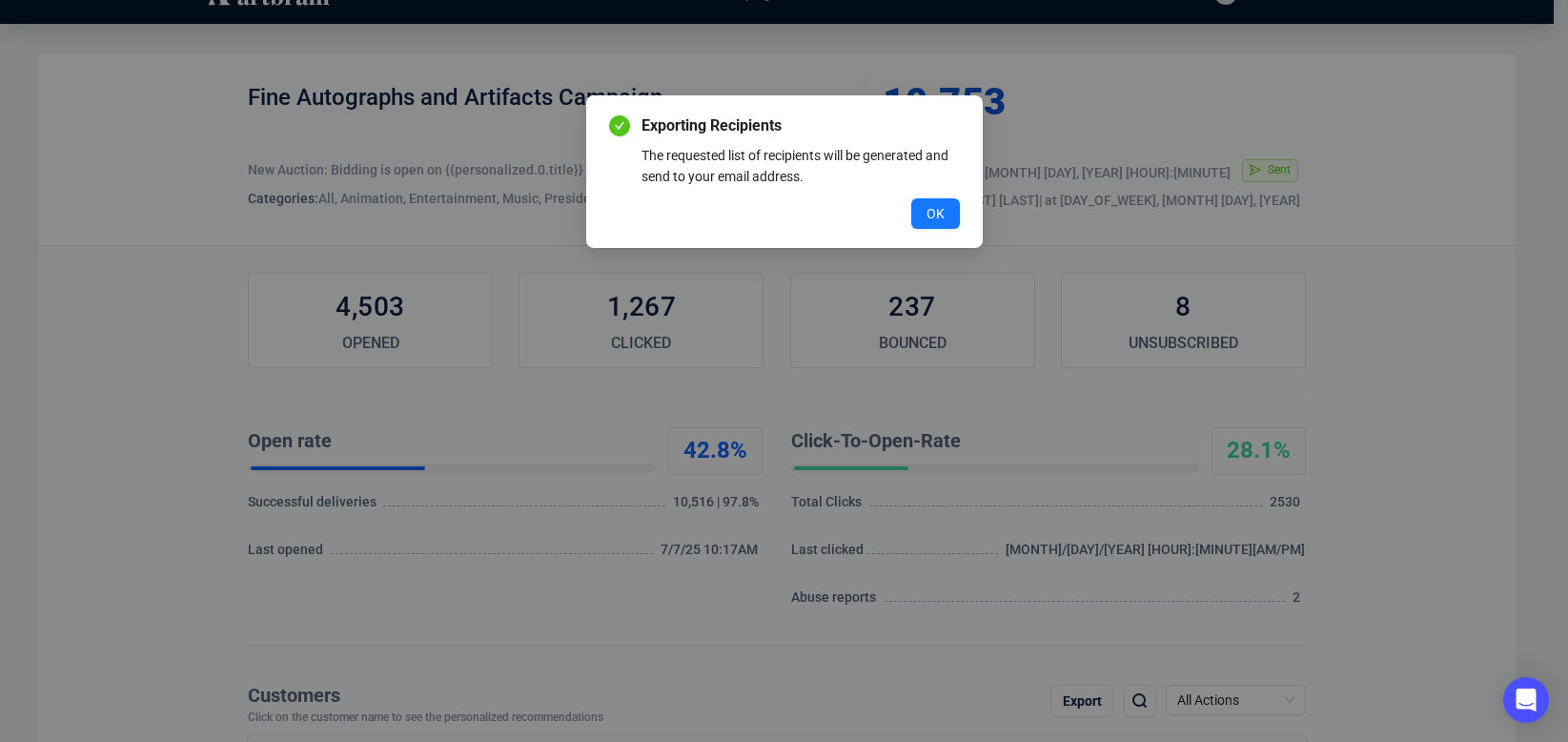 type 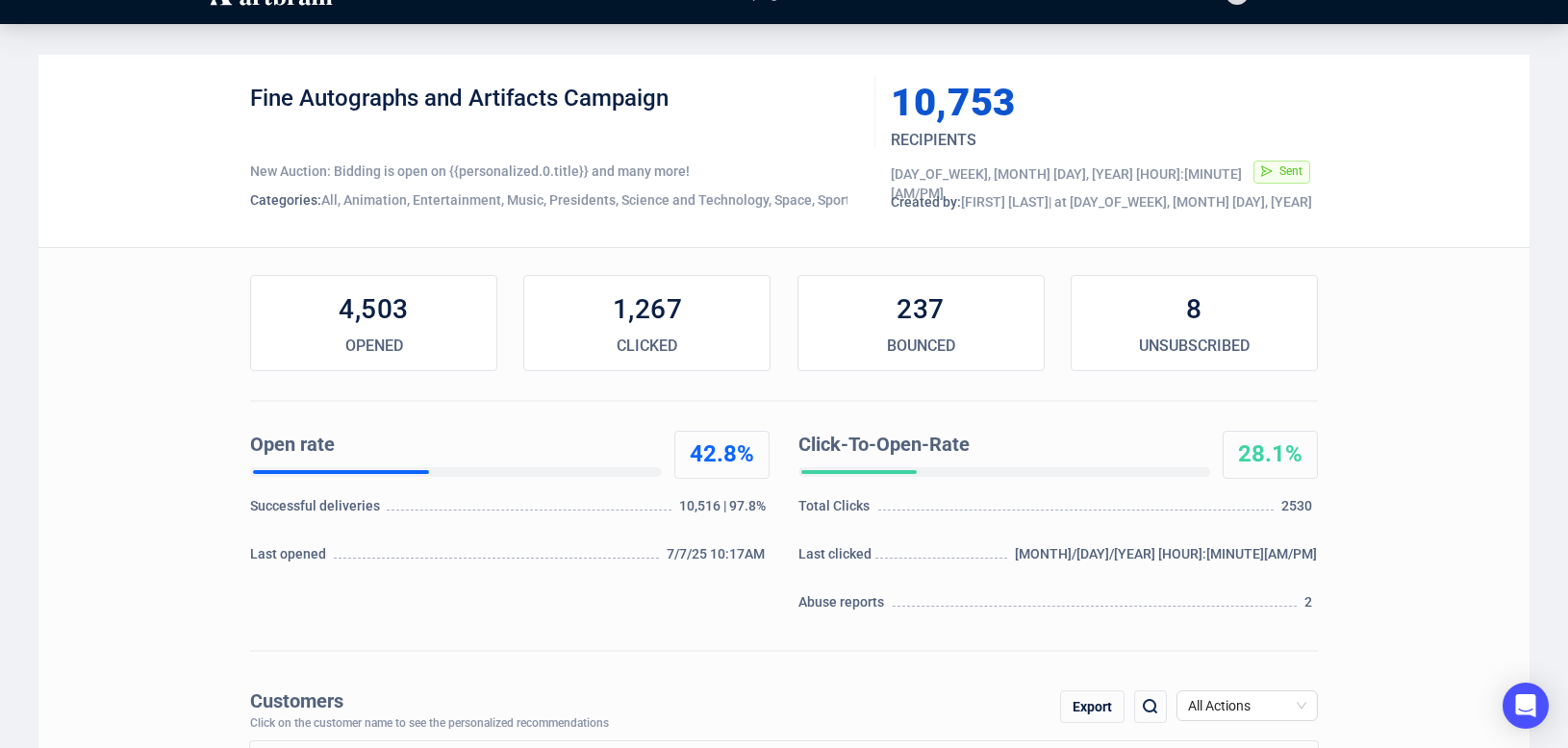 click on "Export" at bounding box center (555, 112) 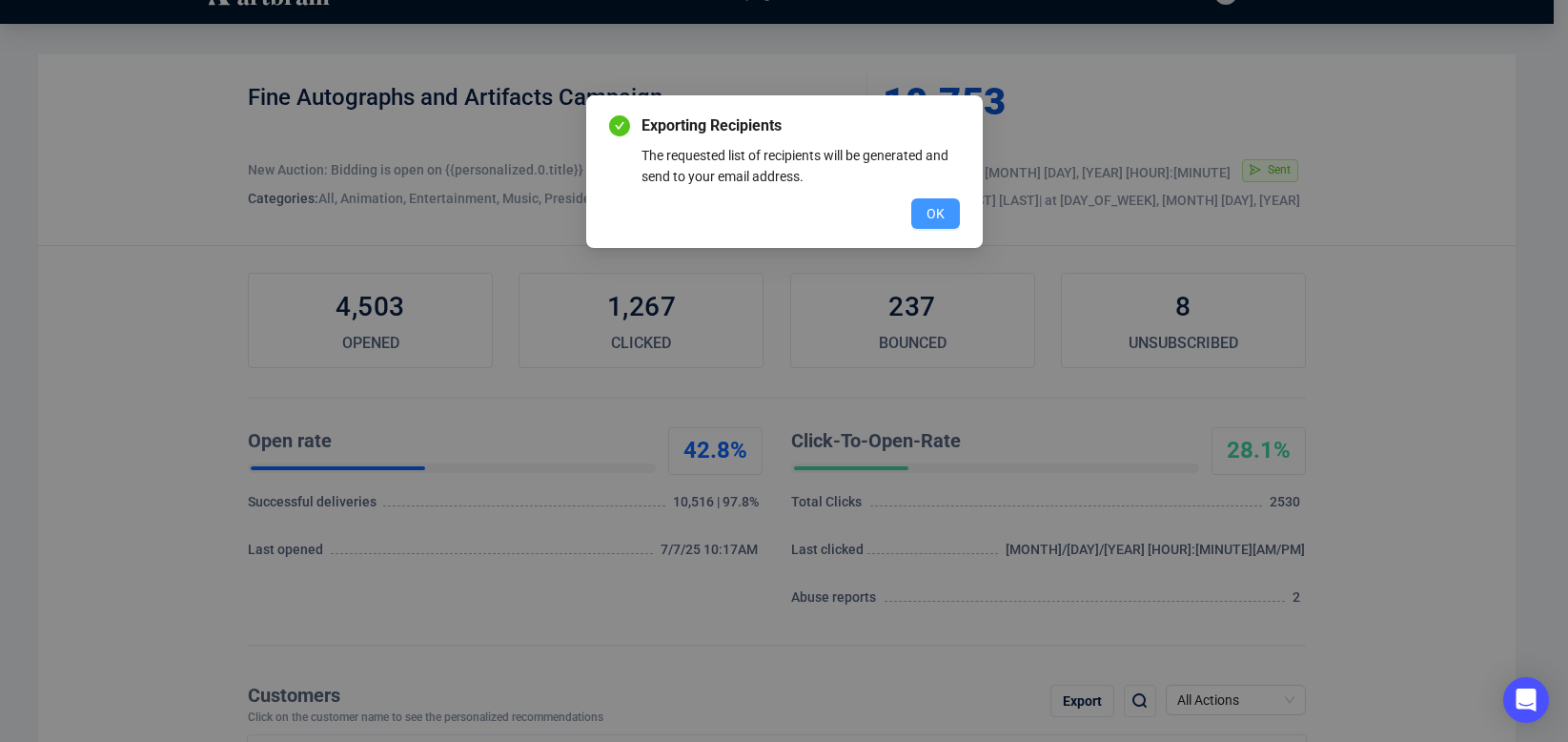 click on "OK" at bounding box center [935, 214] 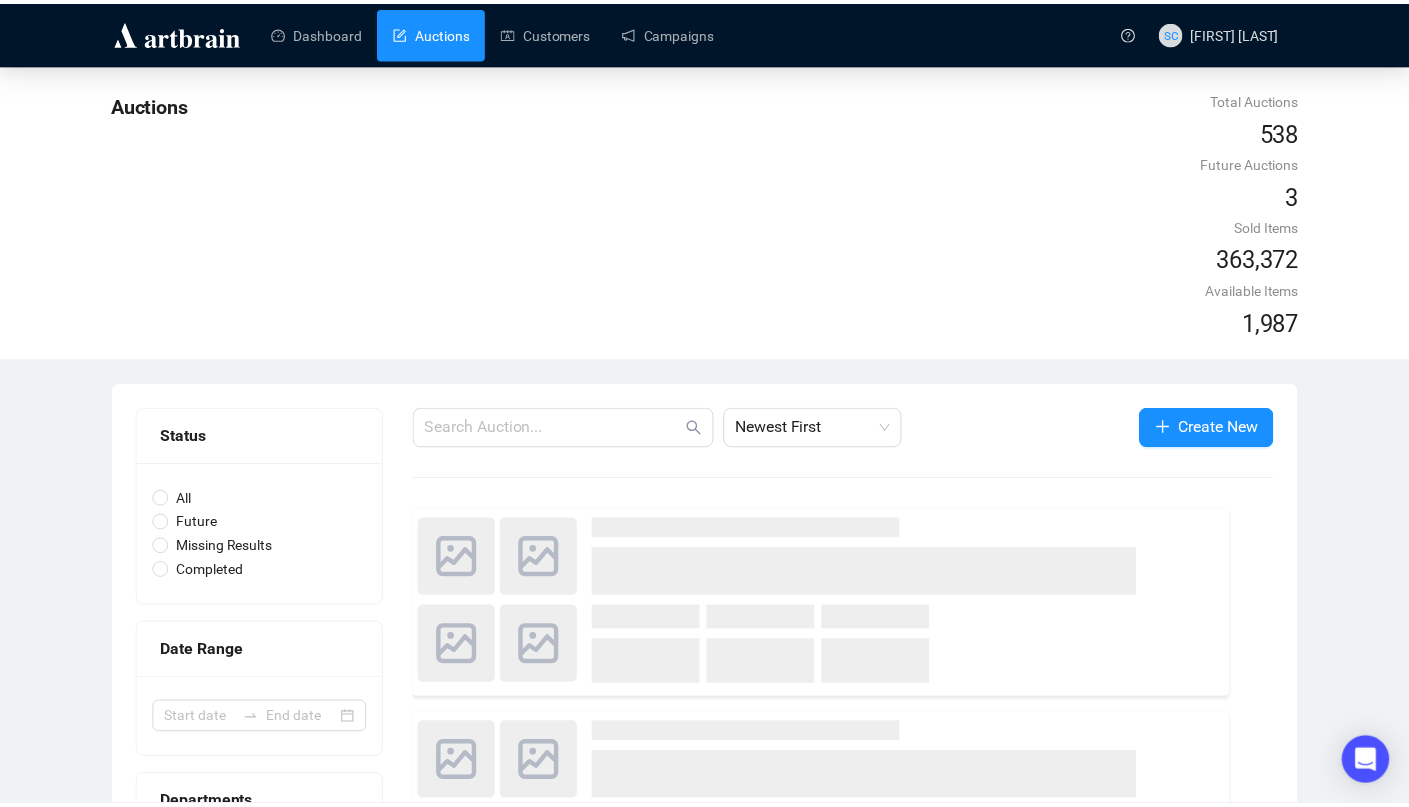 scroll, scrollTop: 0, scrollLeft: 0, axis: both 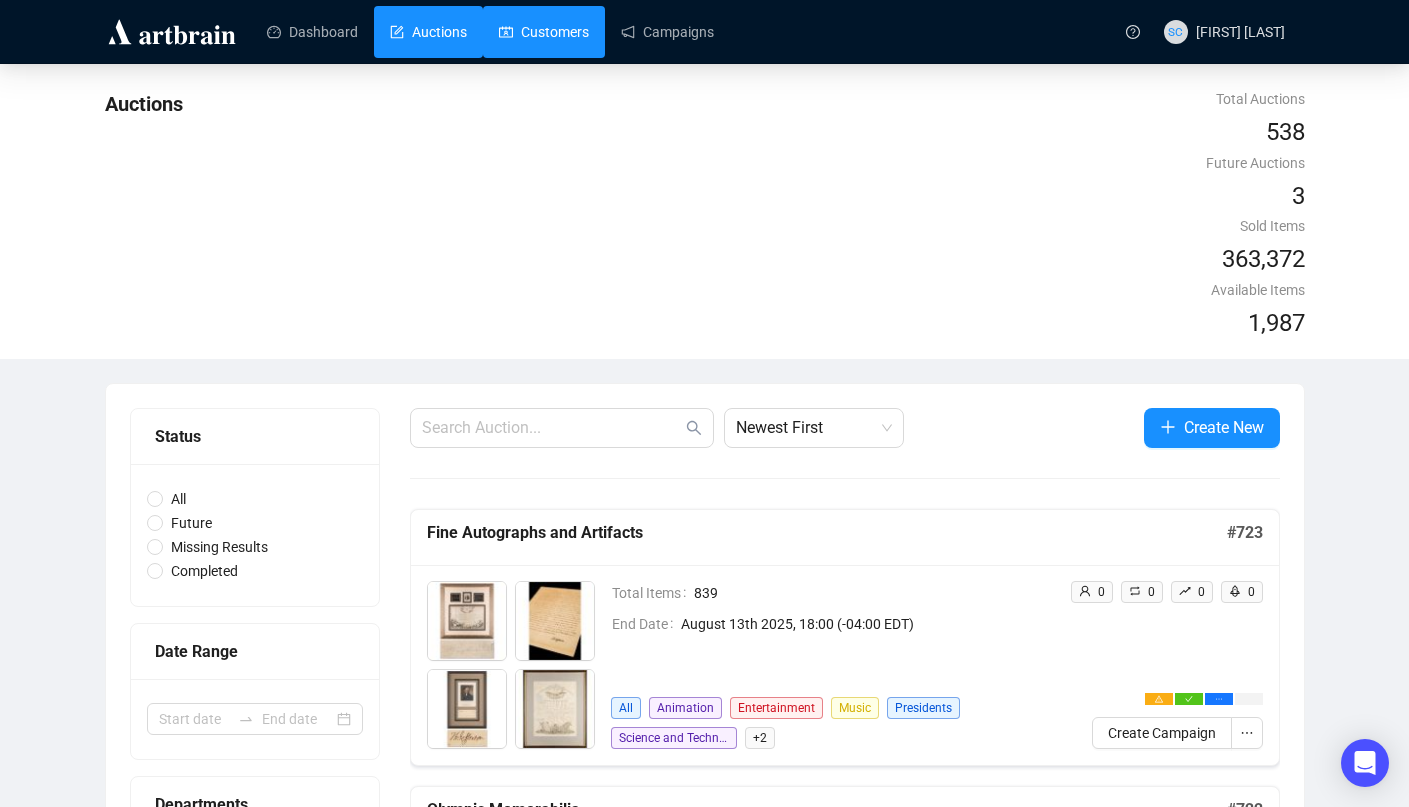 click on "Customers" at bounding box center (544, 32) 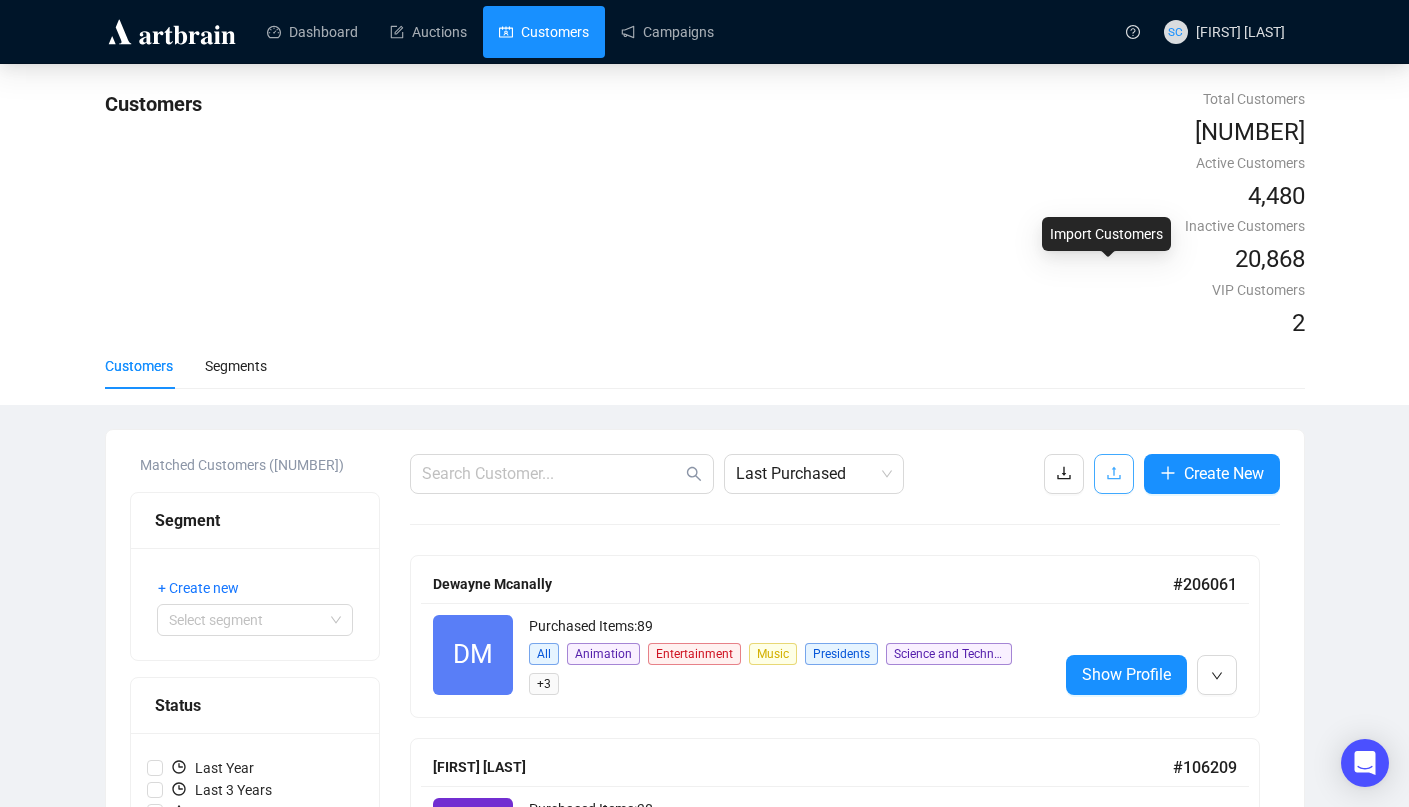 click at bounding box center (1114, 474) 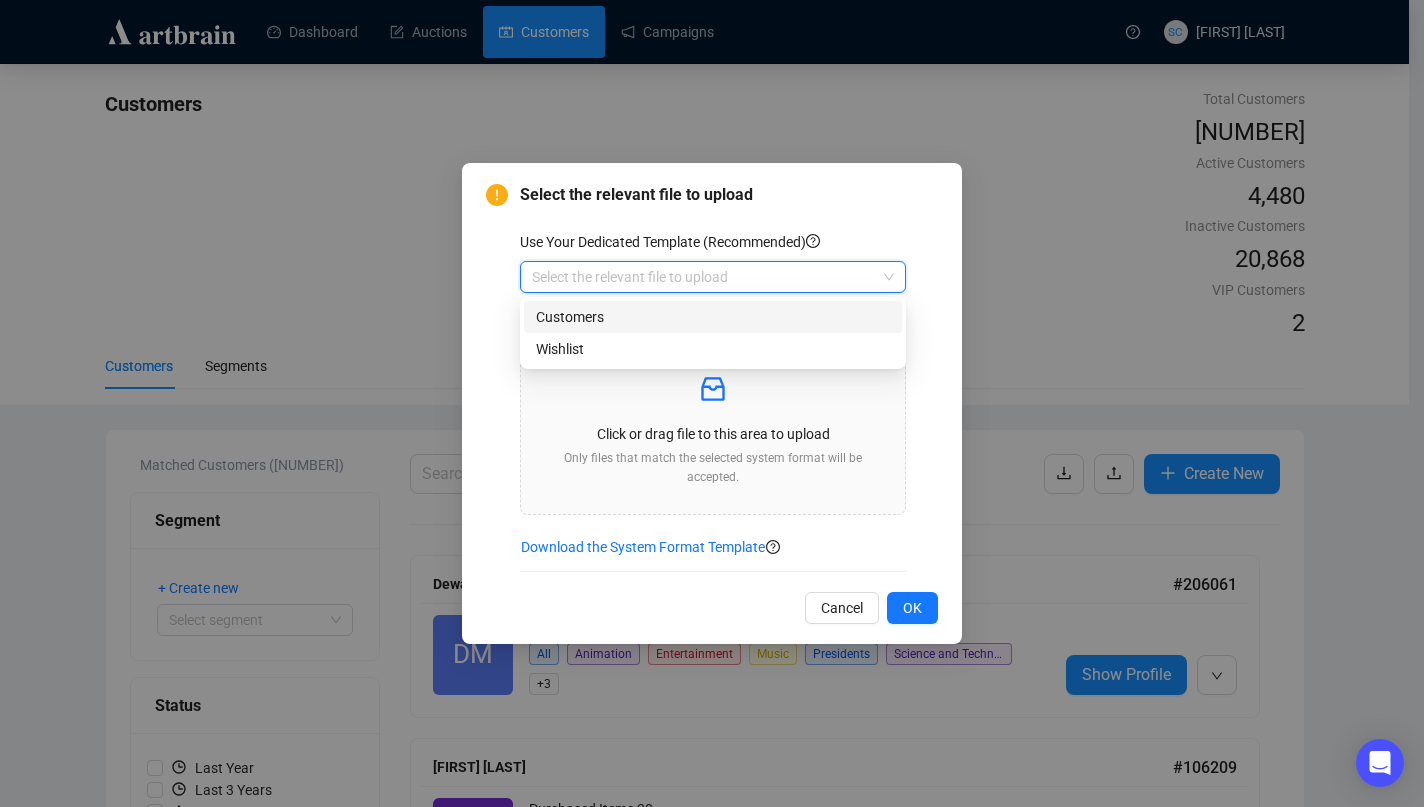 click at bounding box center (704, 277) 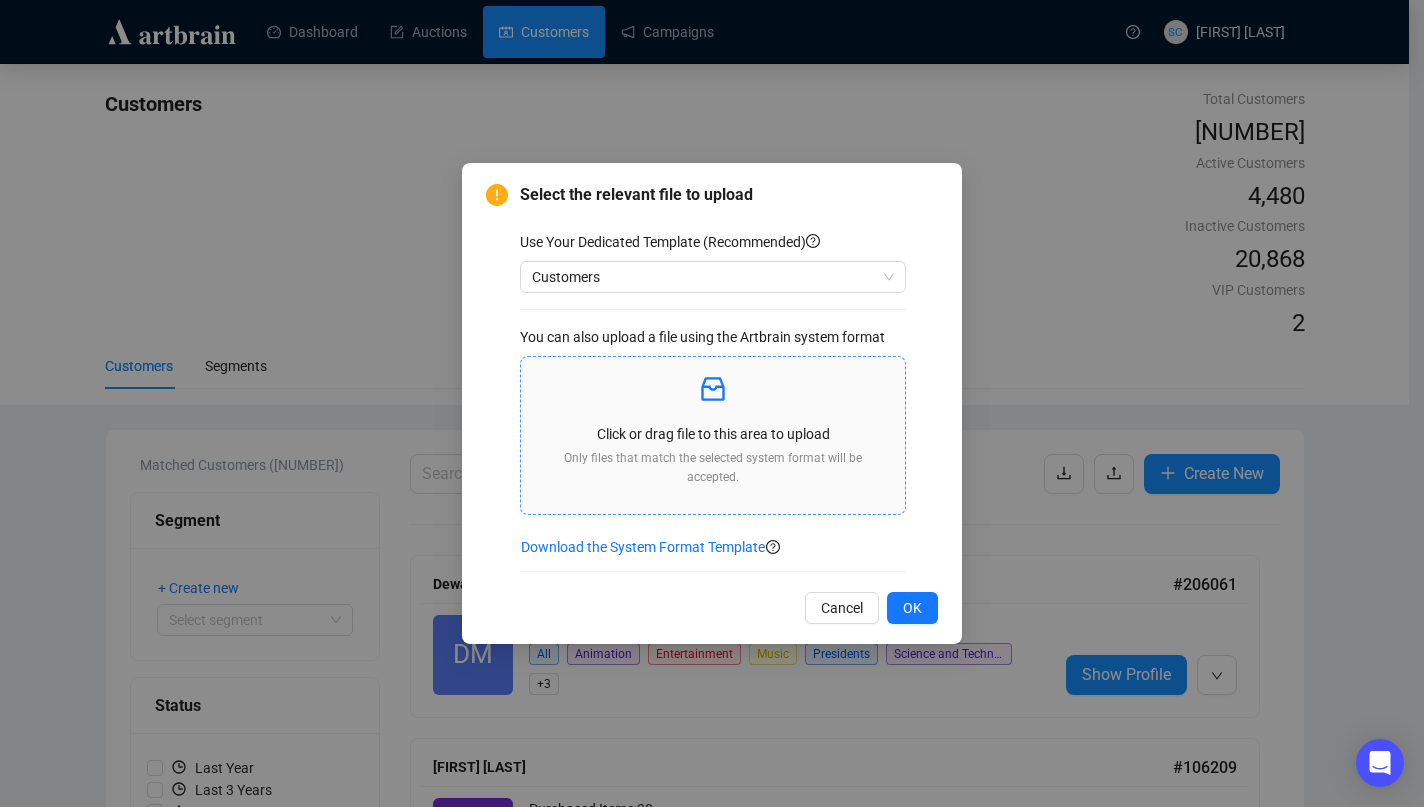 click at bounding box center (713, 390) 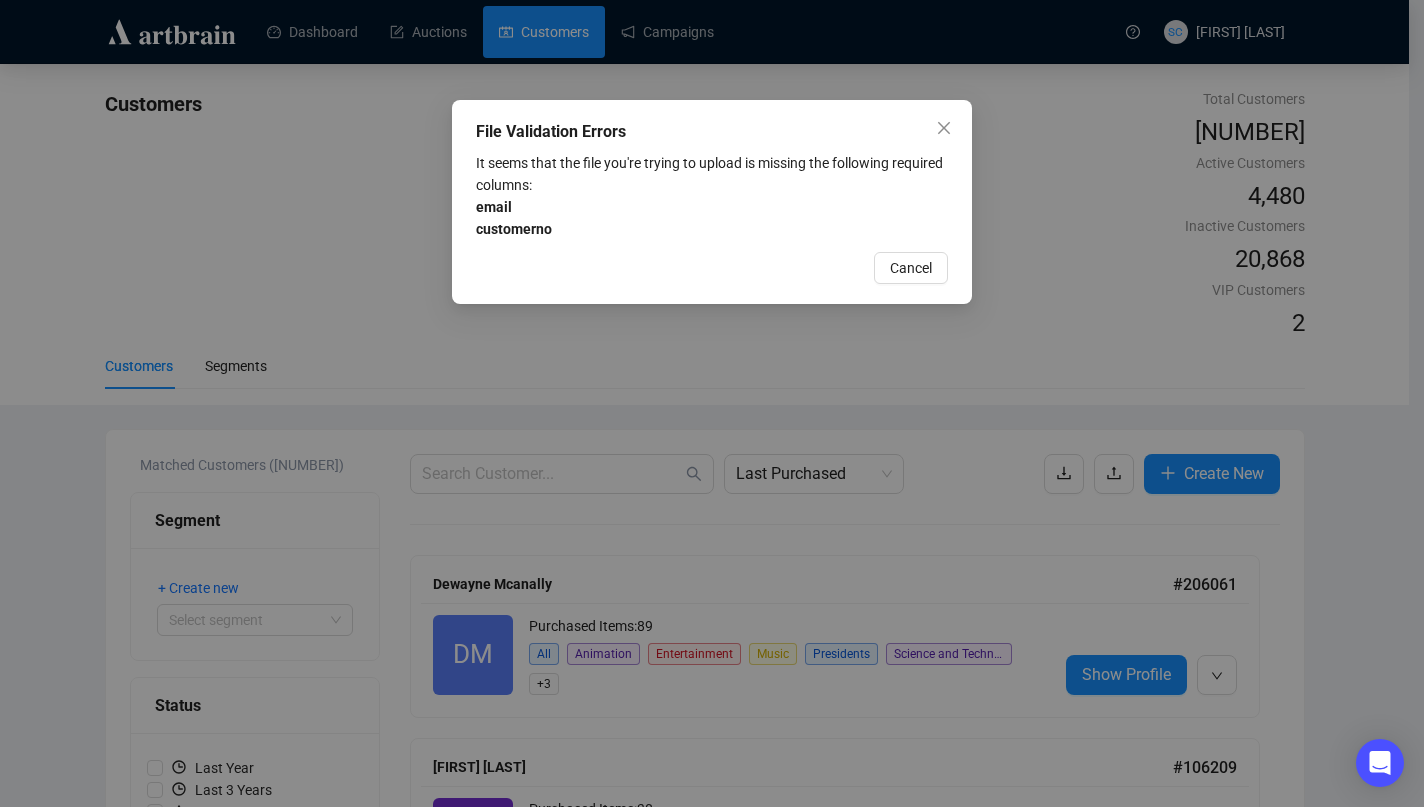click at bounding box center (944, 128) 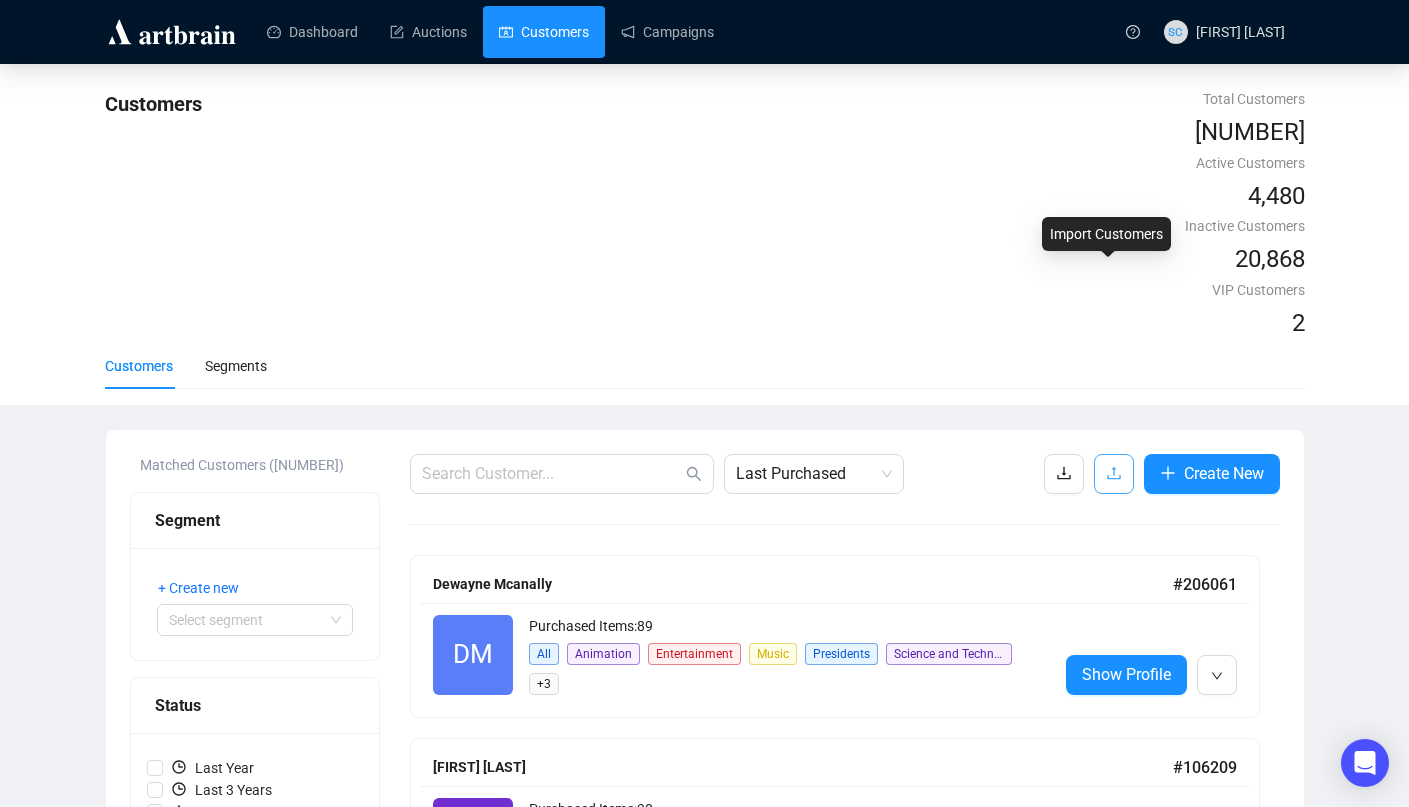 click at bounding box center [1114, 473] 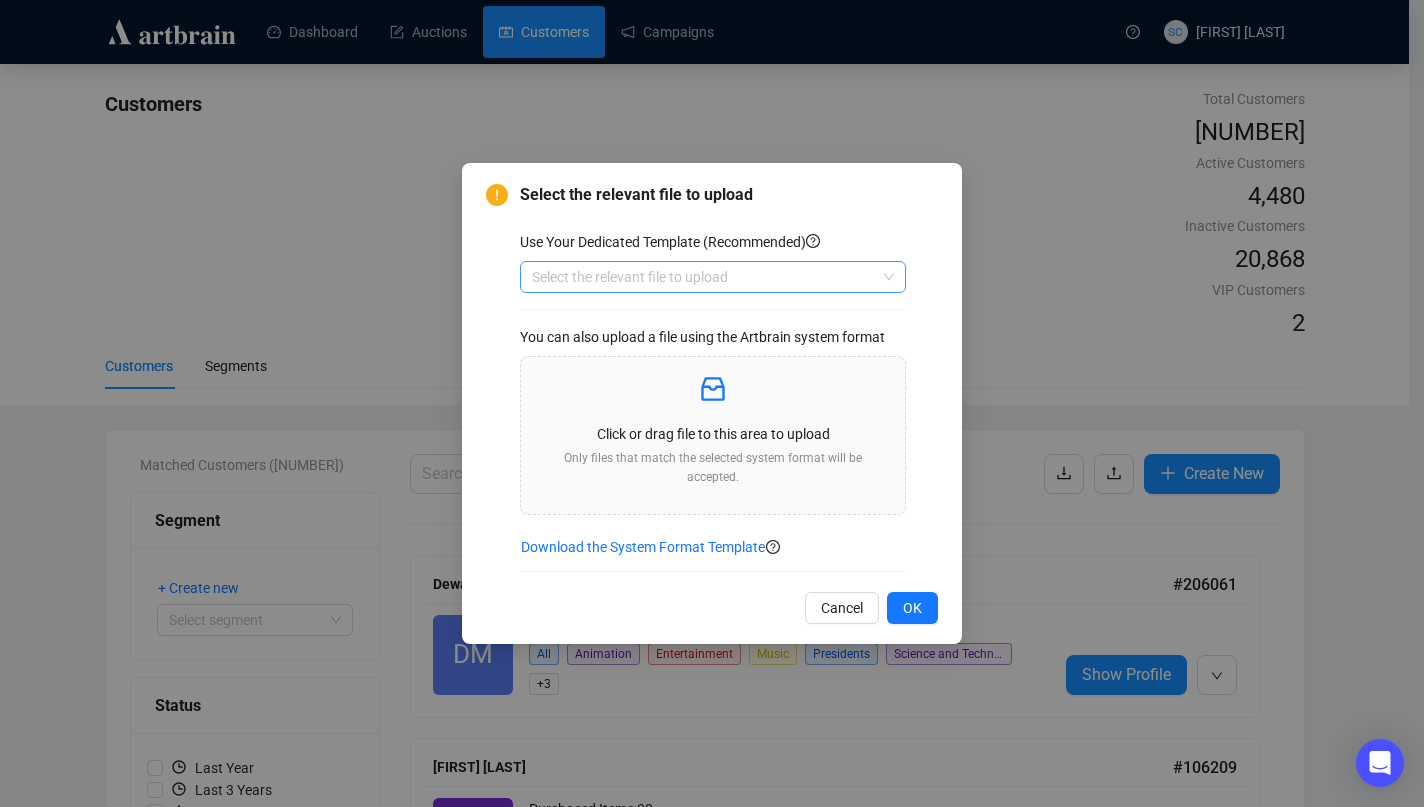 click at bounding box center (704, 277) 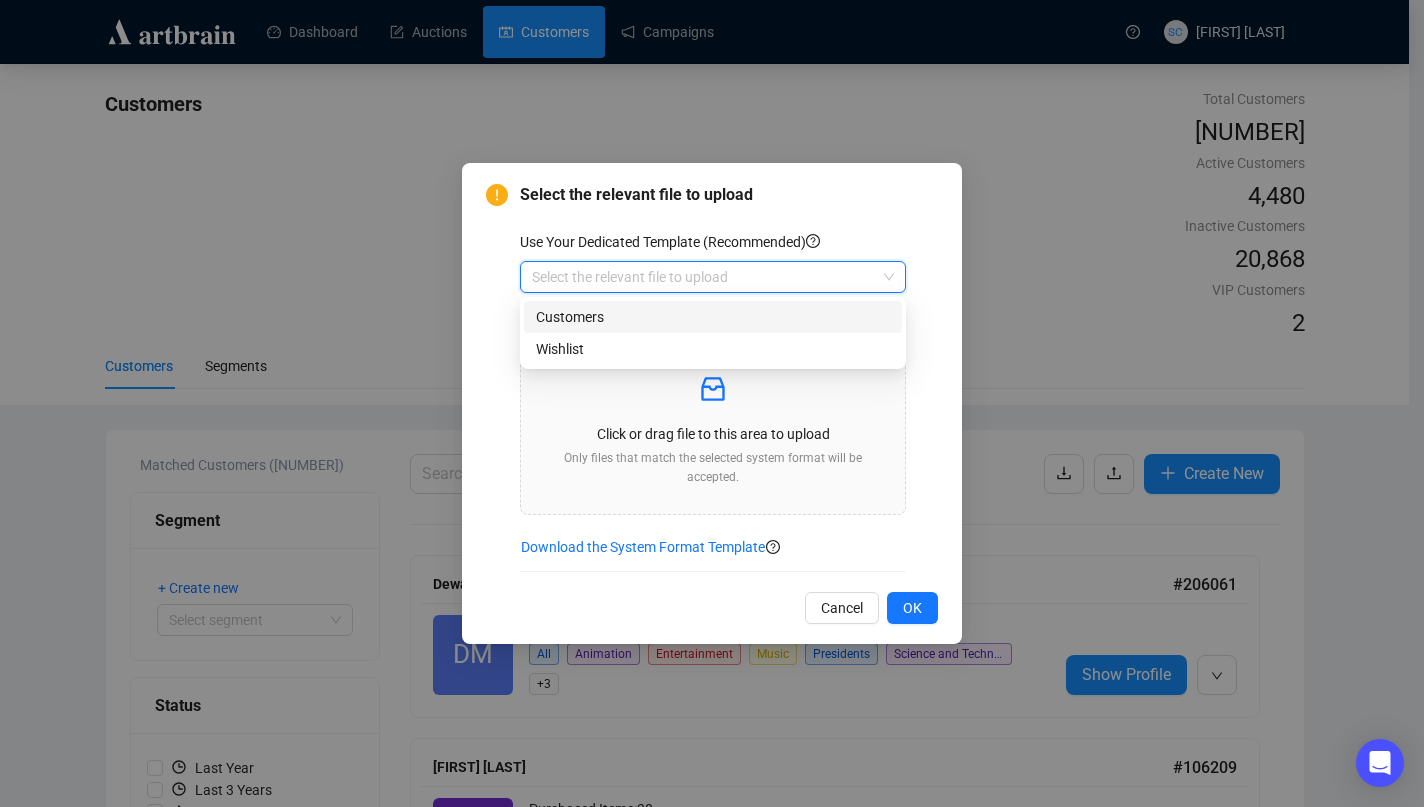 click on "Customers" at bounding box center [713, 317] 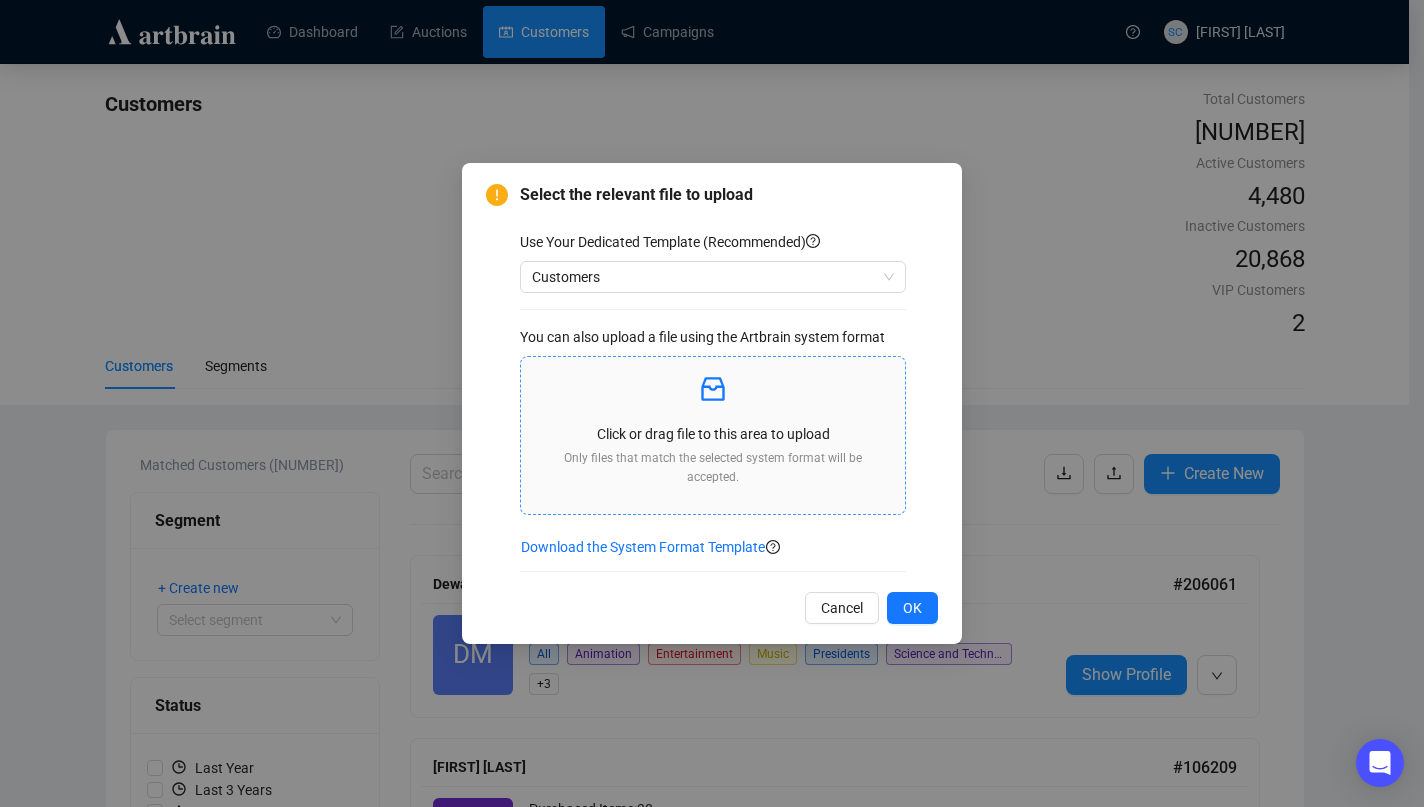 click on "Click or drag file to this area to upload" at bounding box center (713, 434) 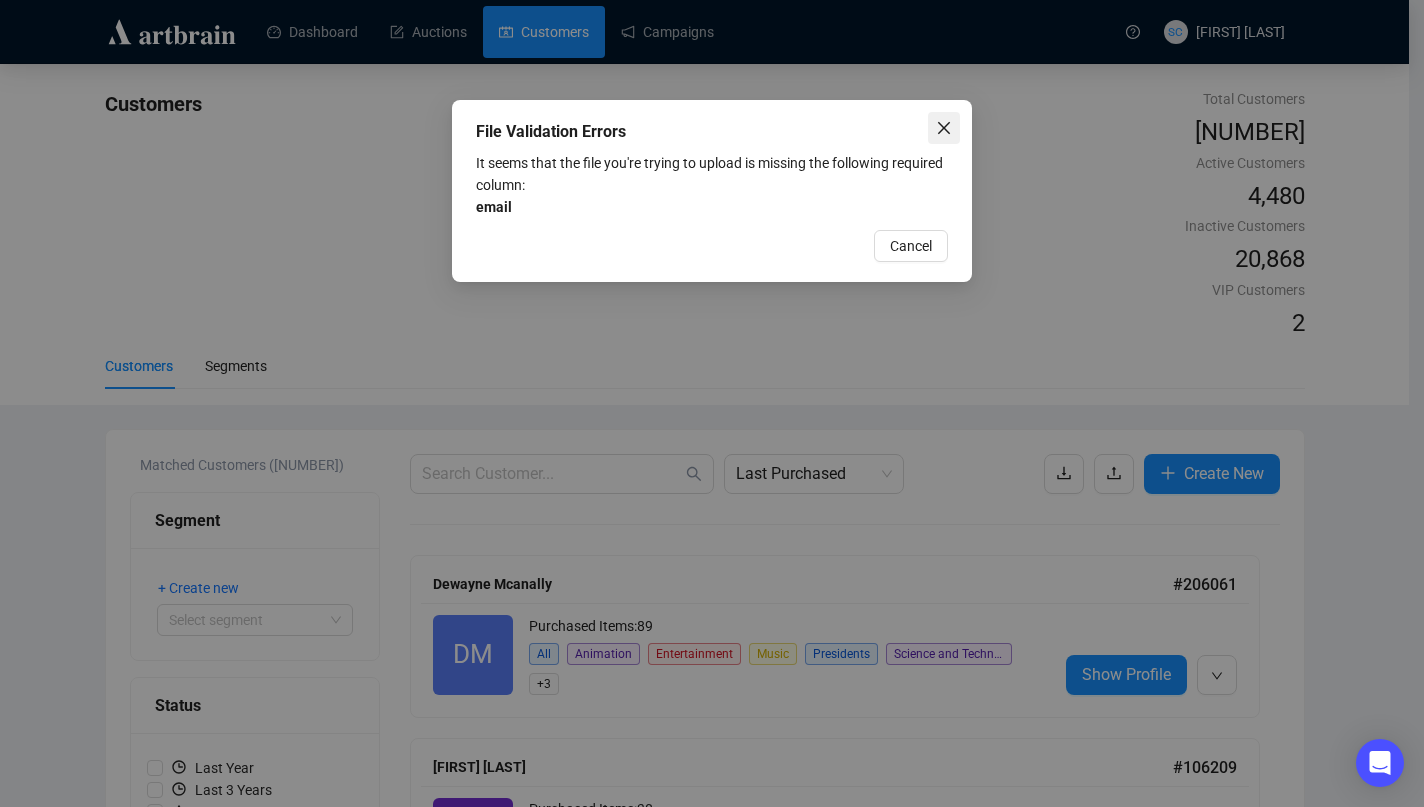 click at bounding box center (944, 128) 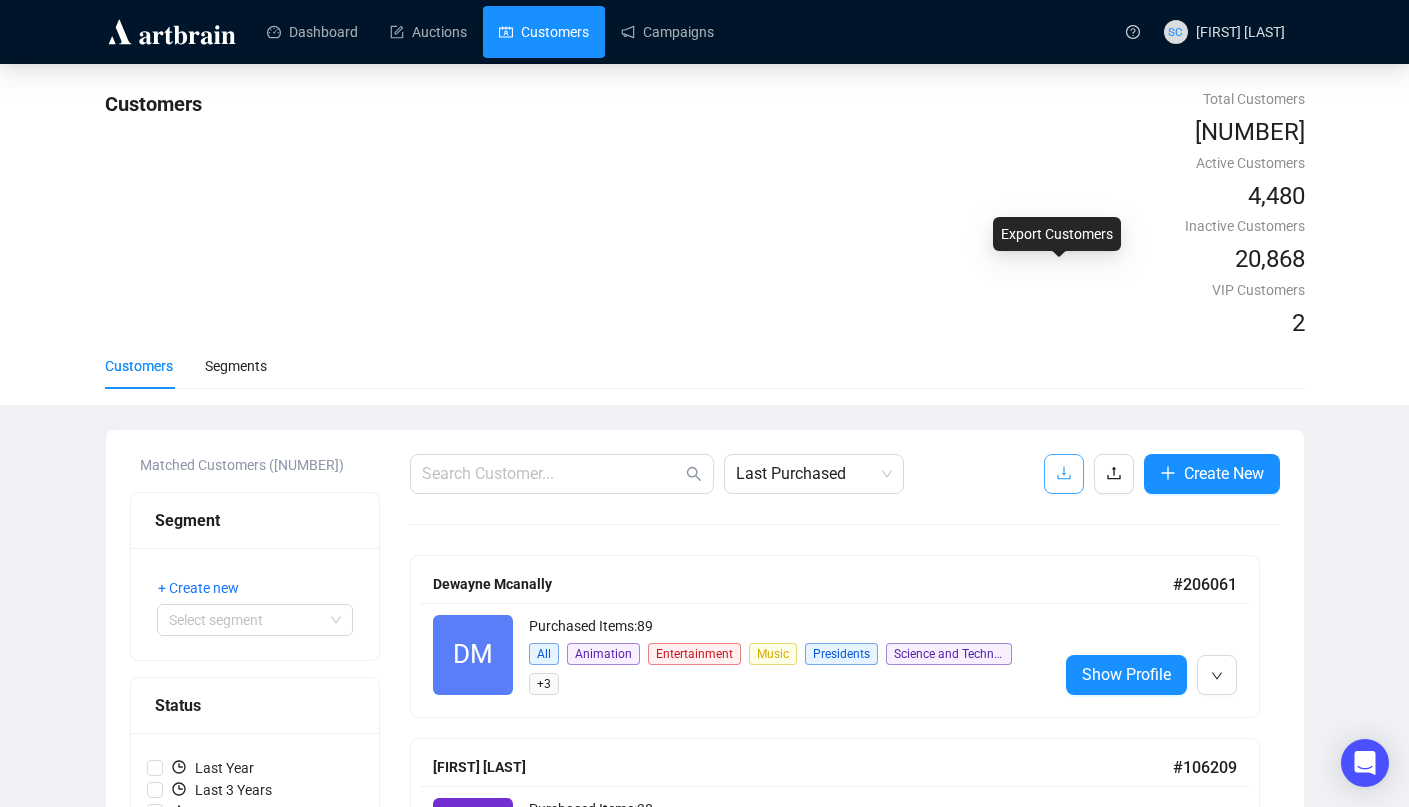 click at bounding box center (1064, 474) 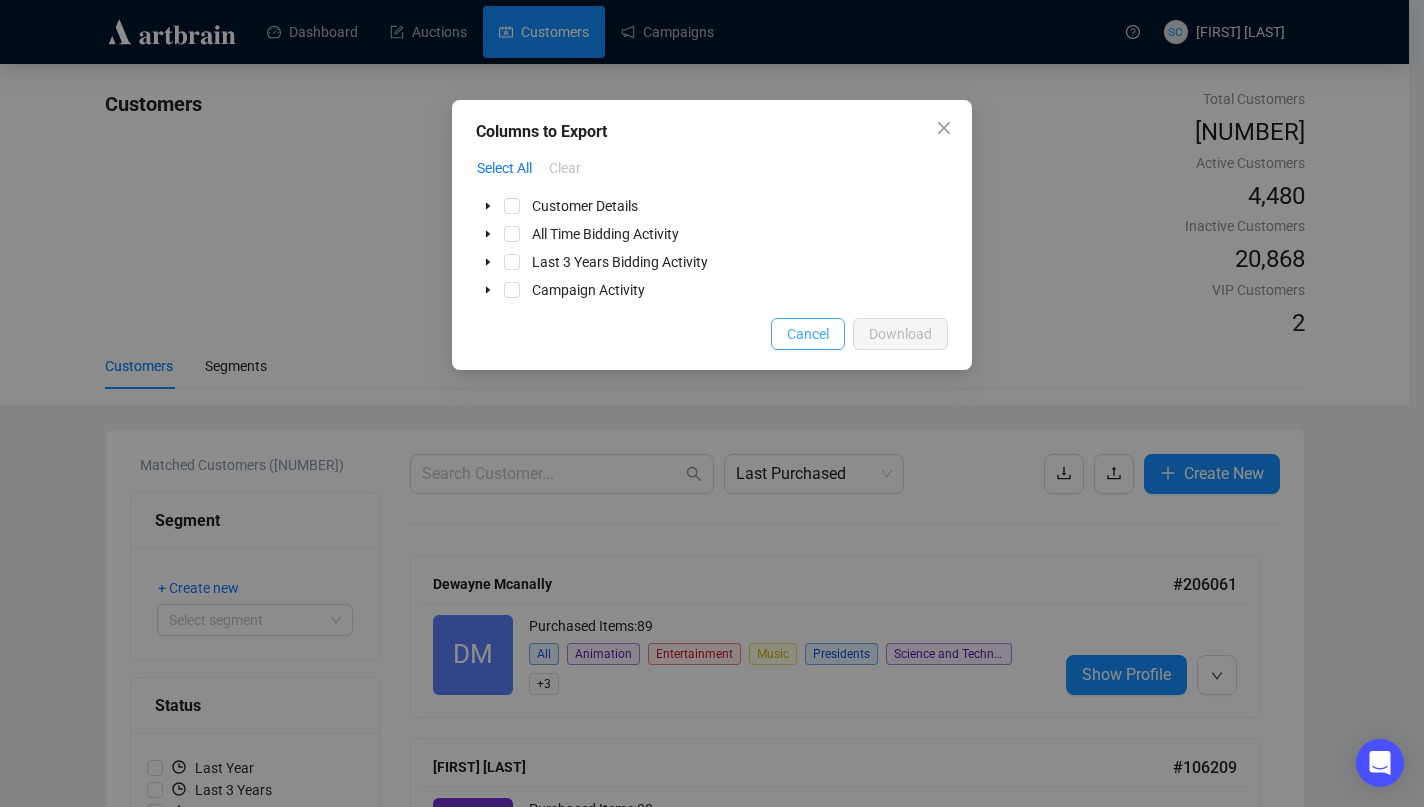 click on "Cancel" at bounding box center [808, 334] 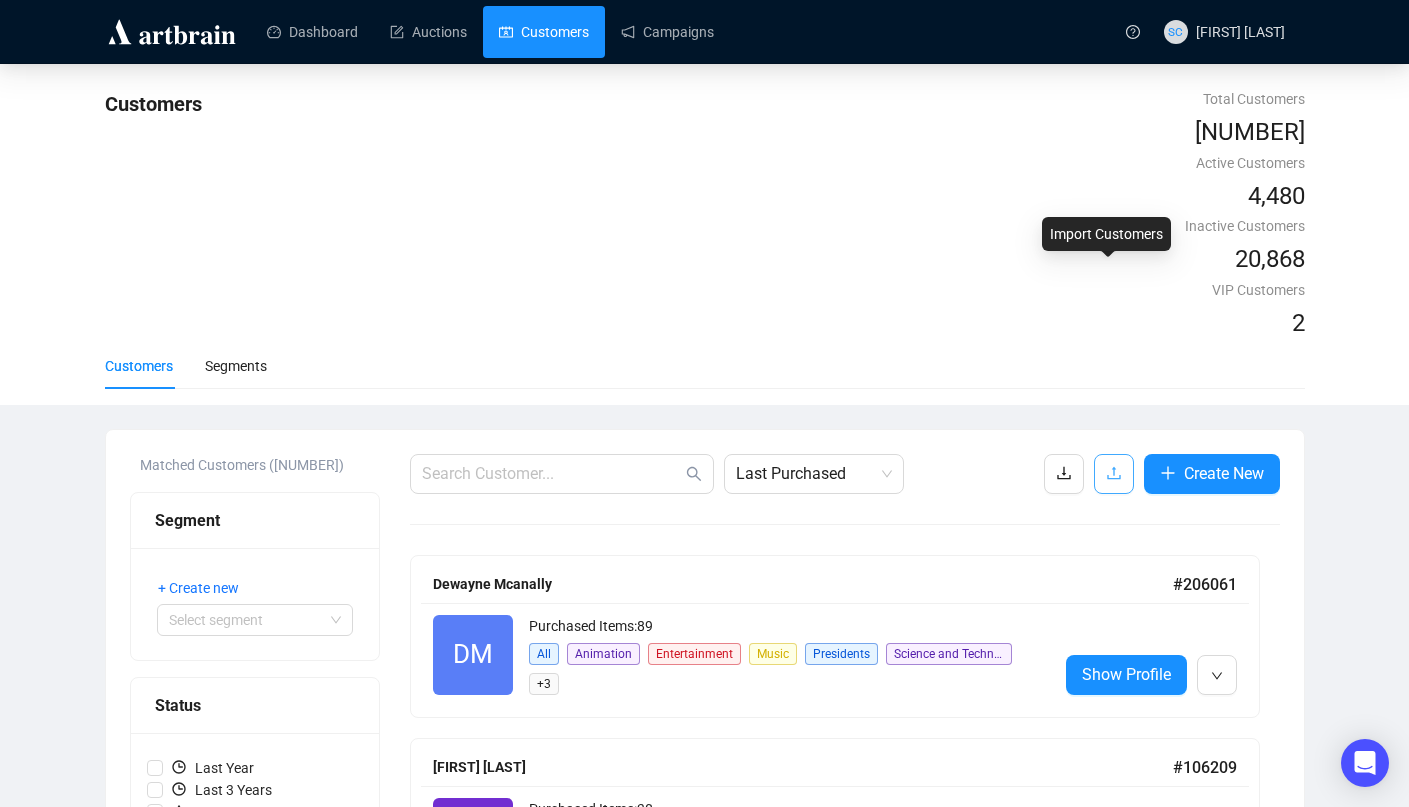 click at bounding box center [1114, 474] 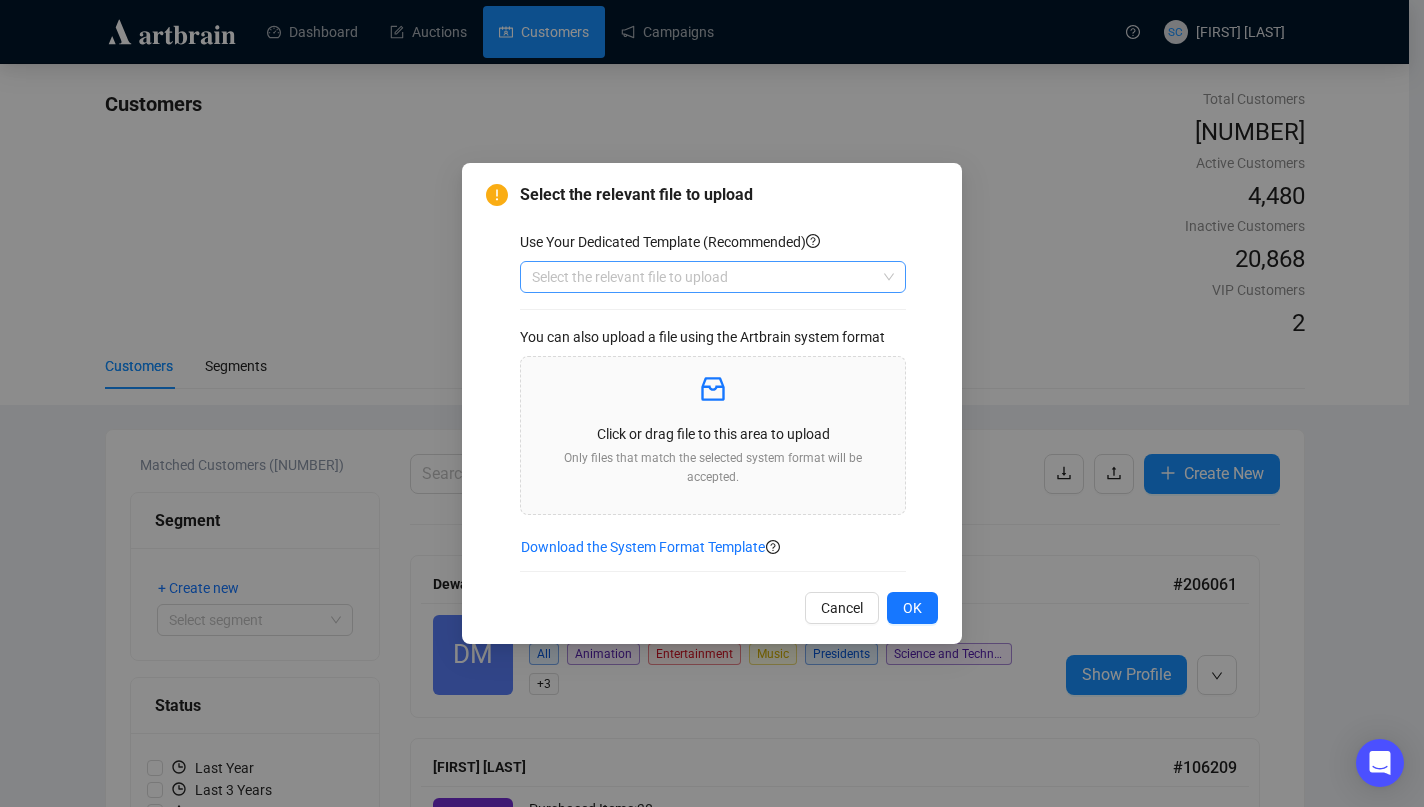 click at bounding box center (704, 277) 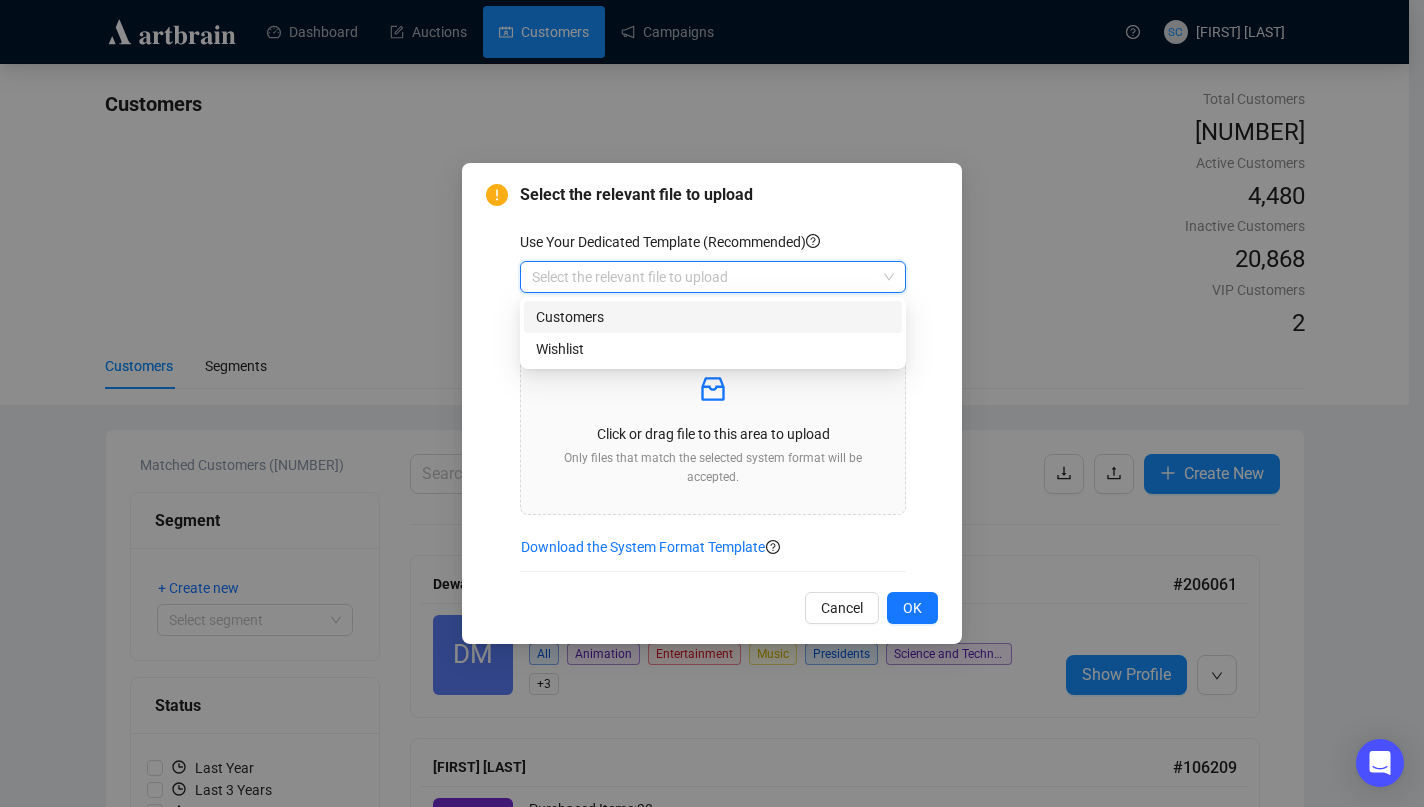 click on "Customers" at bounding box center [713, 317] 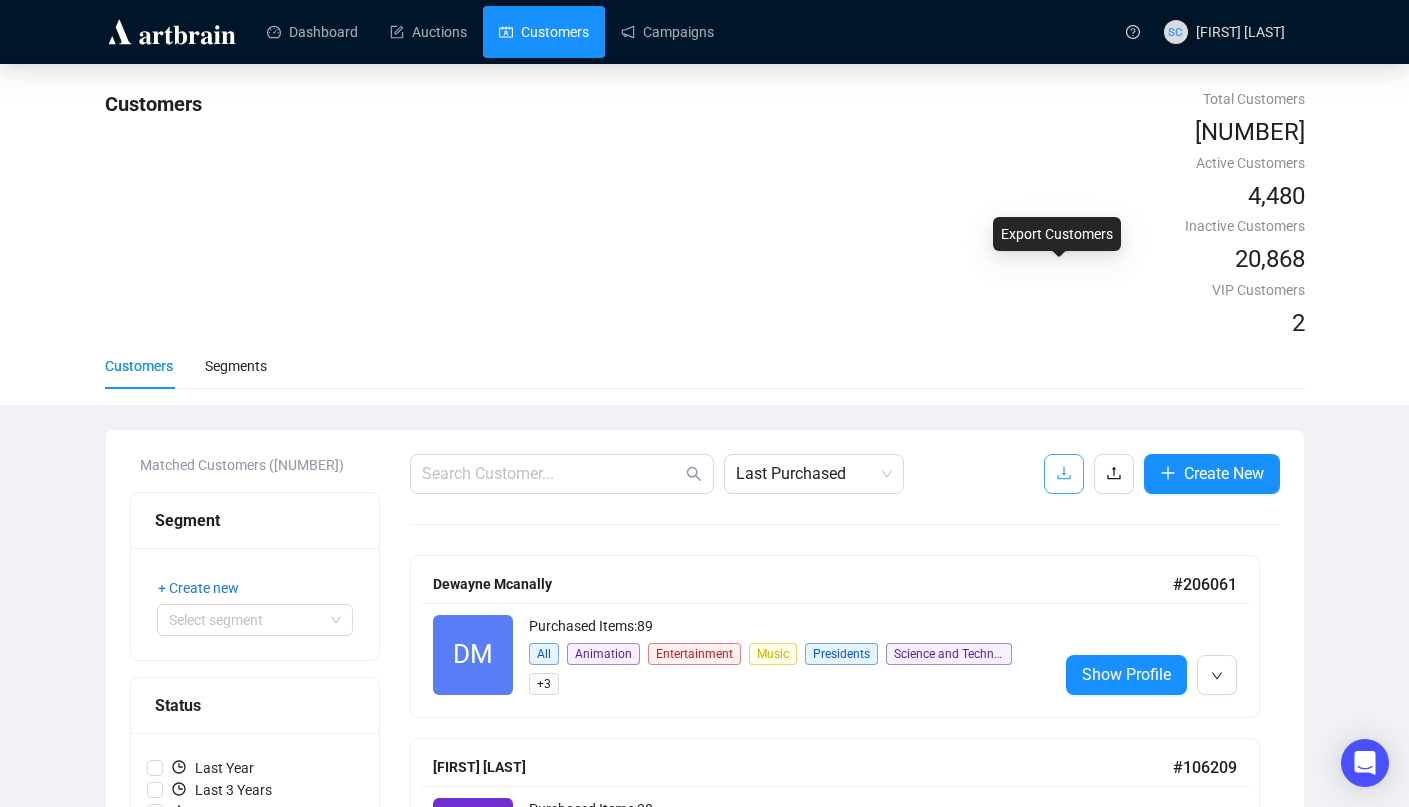click at bounding box center (1064, 473) 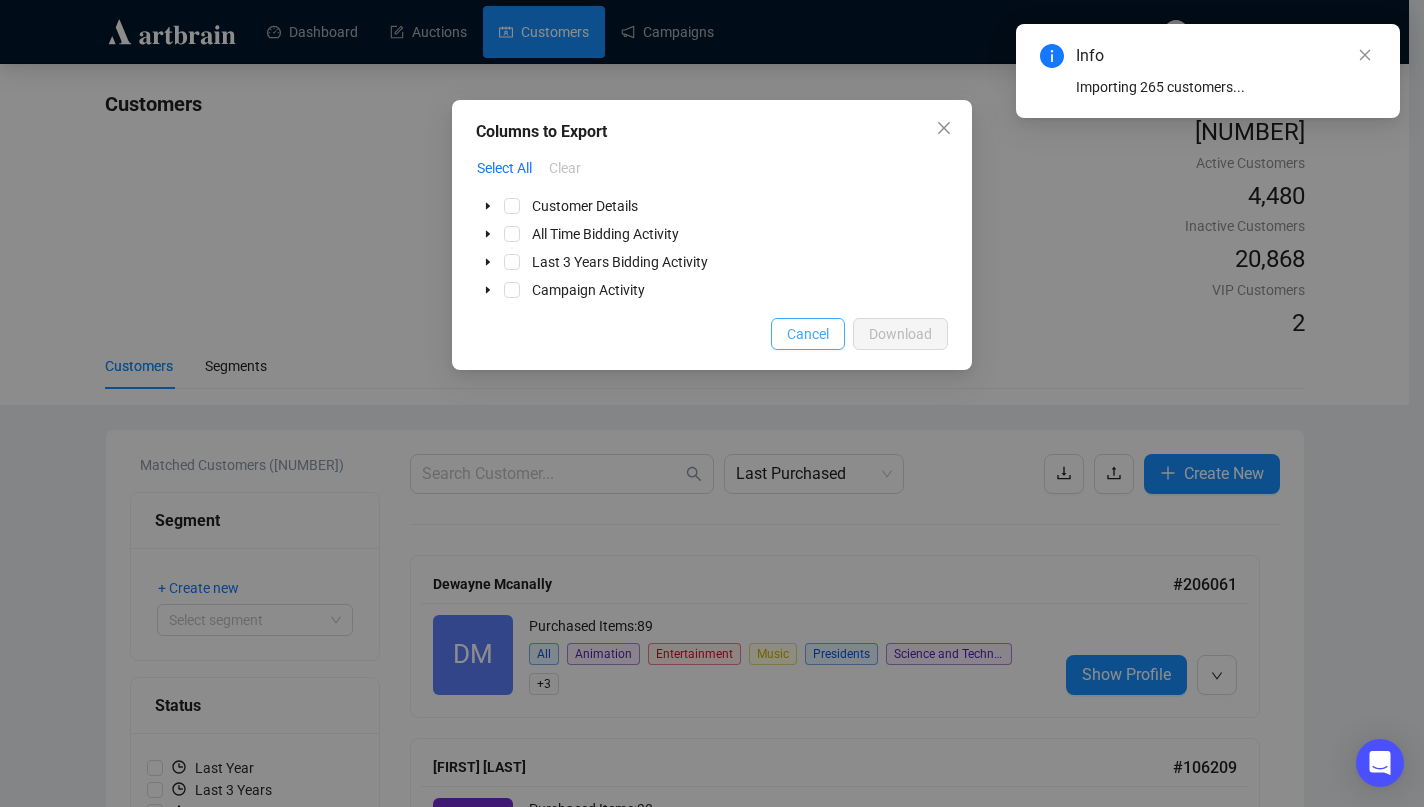 click on "Cancel" at bounding box center (808, 334) 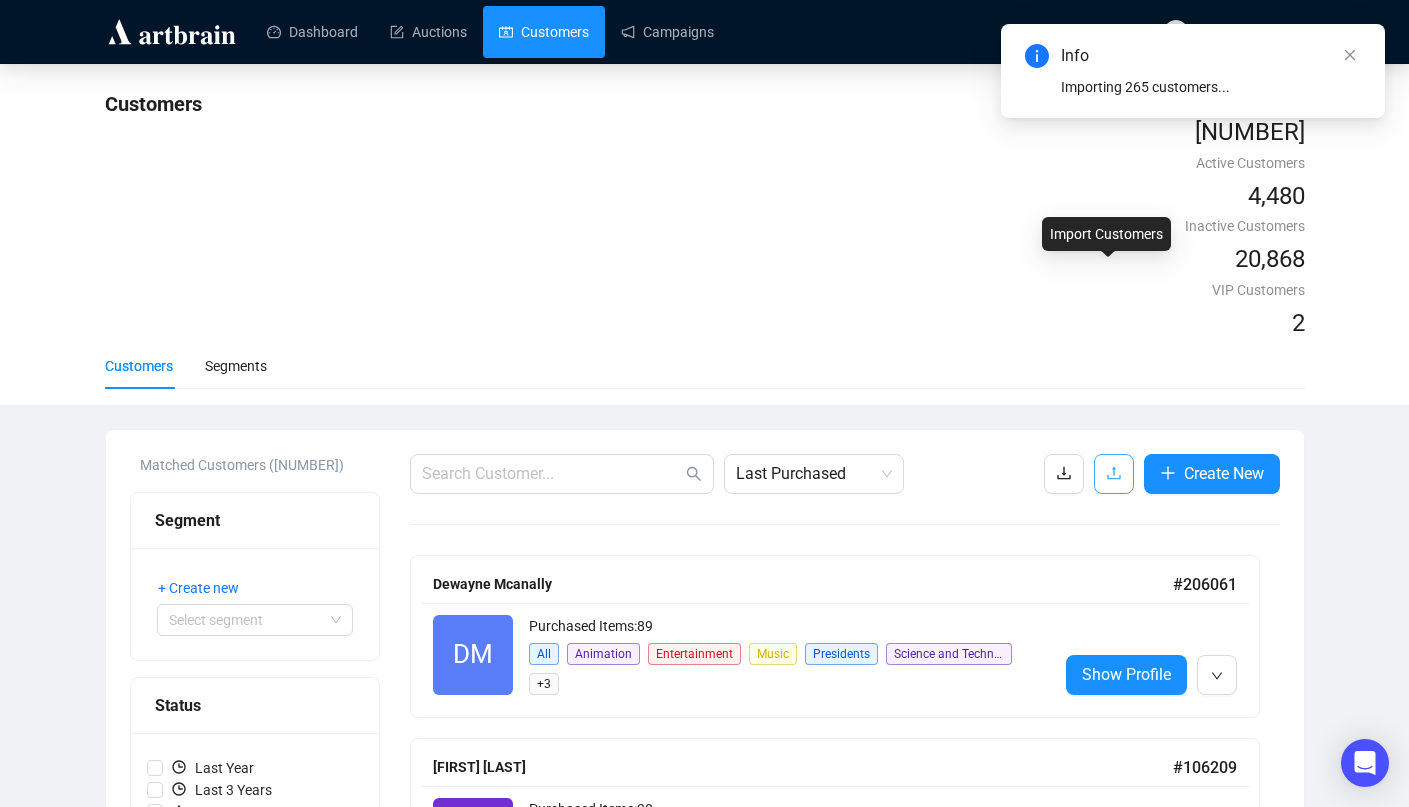 click at bounding box center [1114, 474] 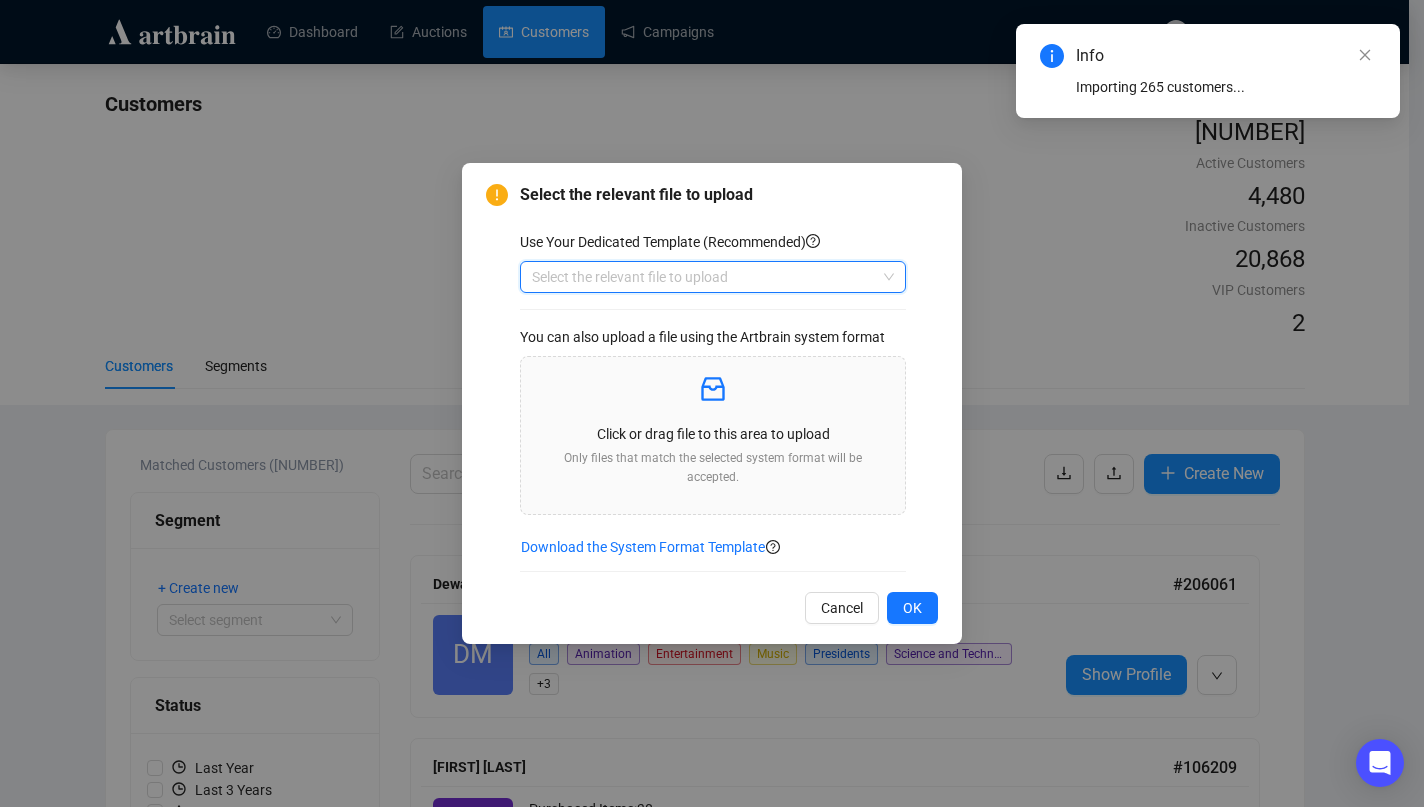 click at bounding box center (704, 277) 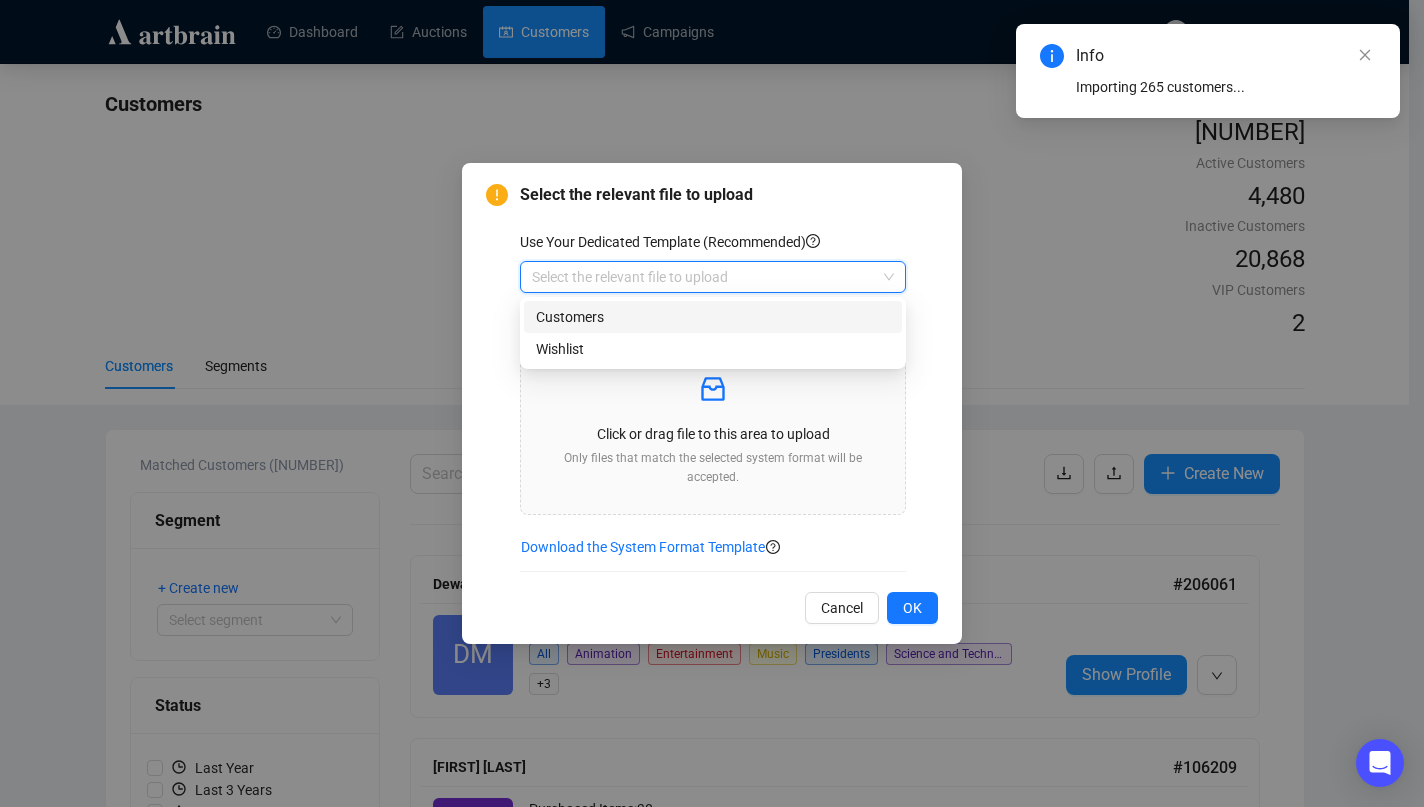 click on "Customers" at bounding box center [713, 317] 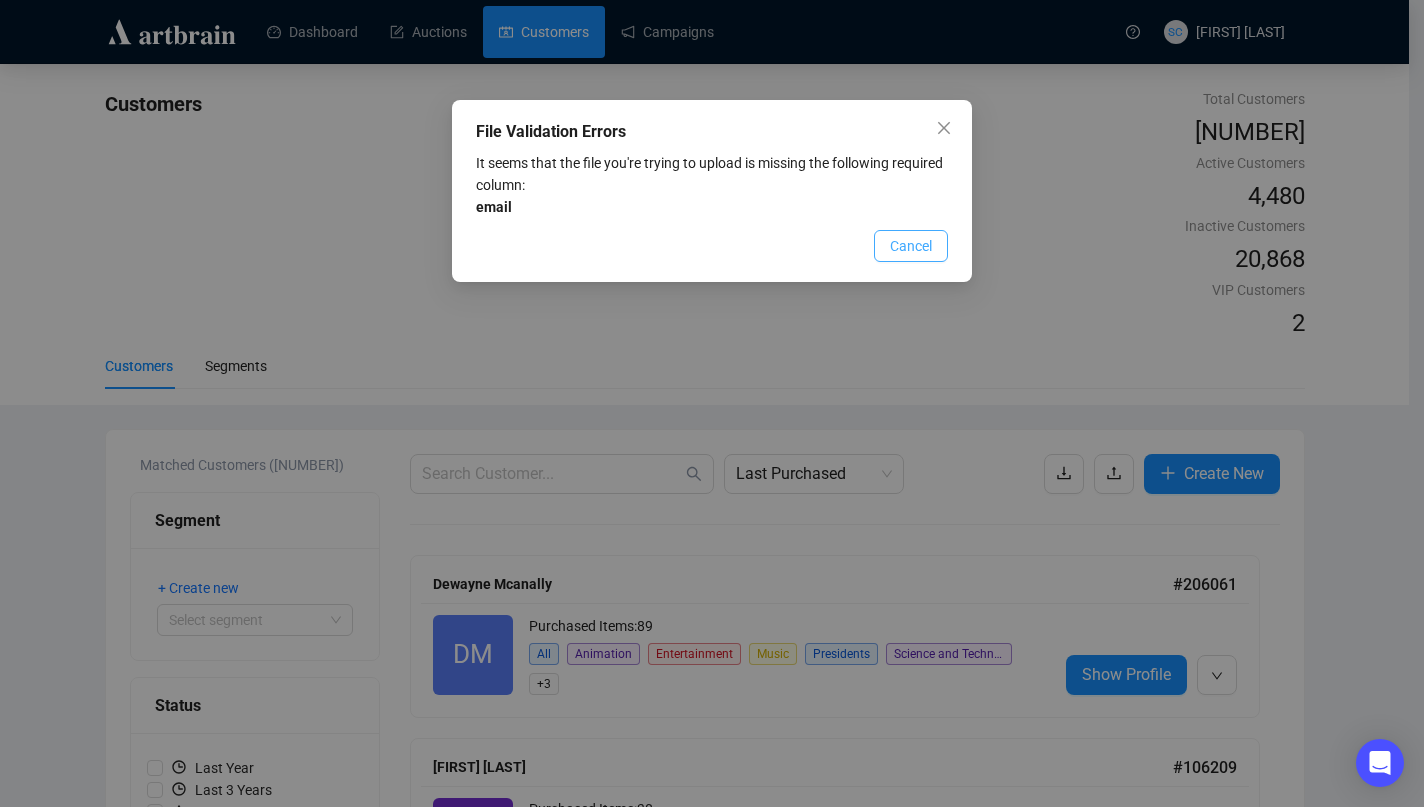 click on "Cancel" at bounding box center [911, 246] 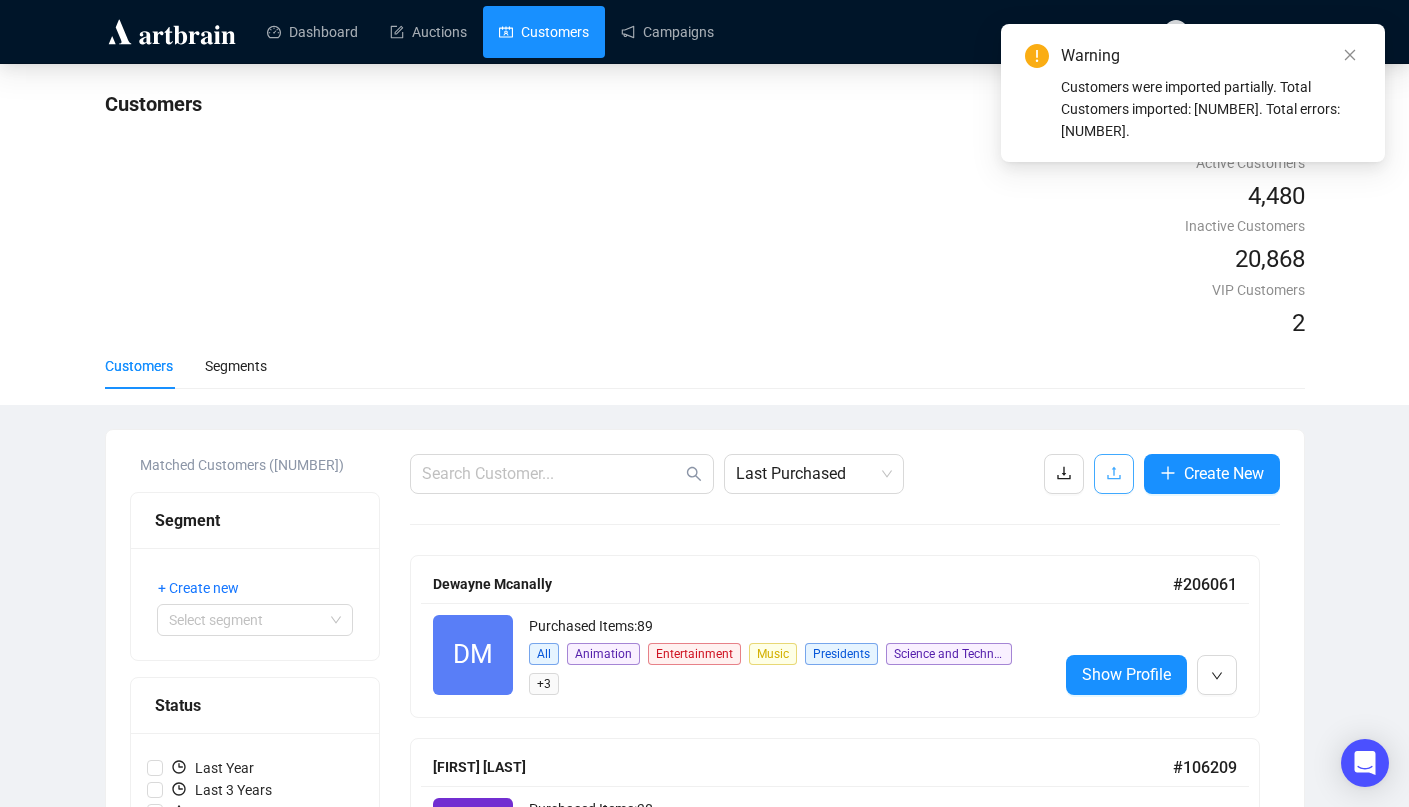 click at bounding box center (1114, 473) 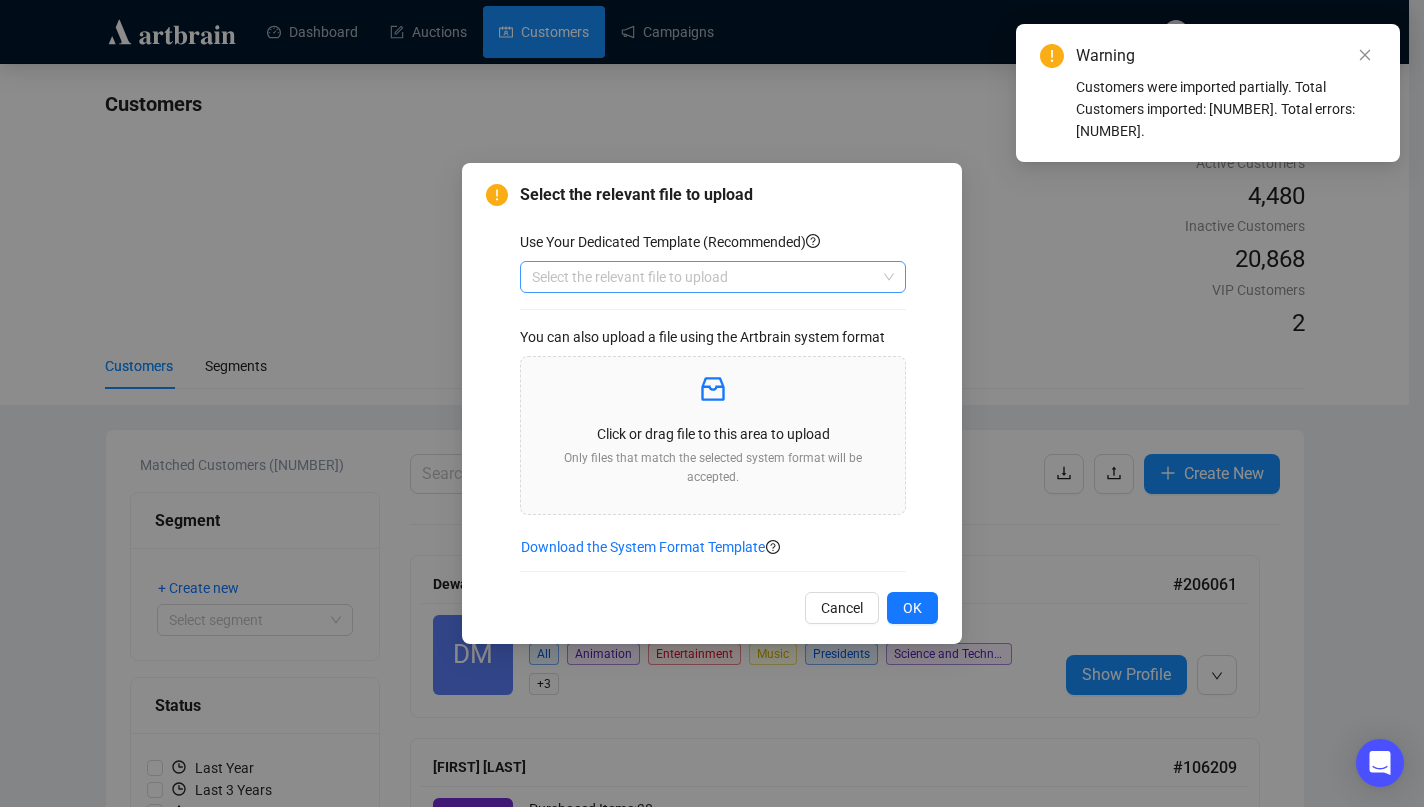 click at bounding box center (704, 277) 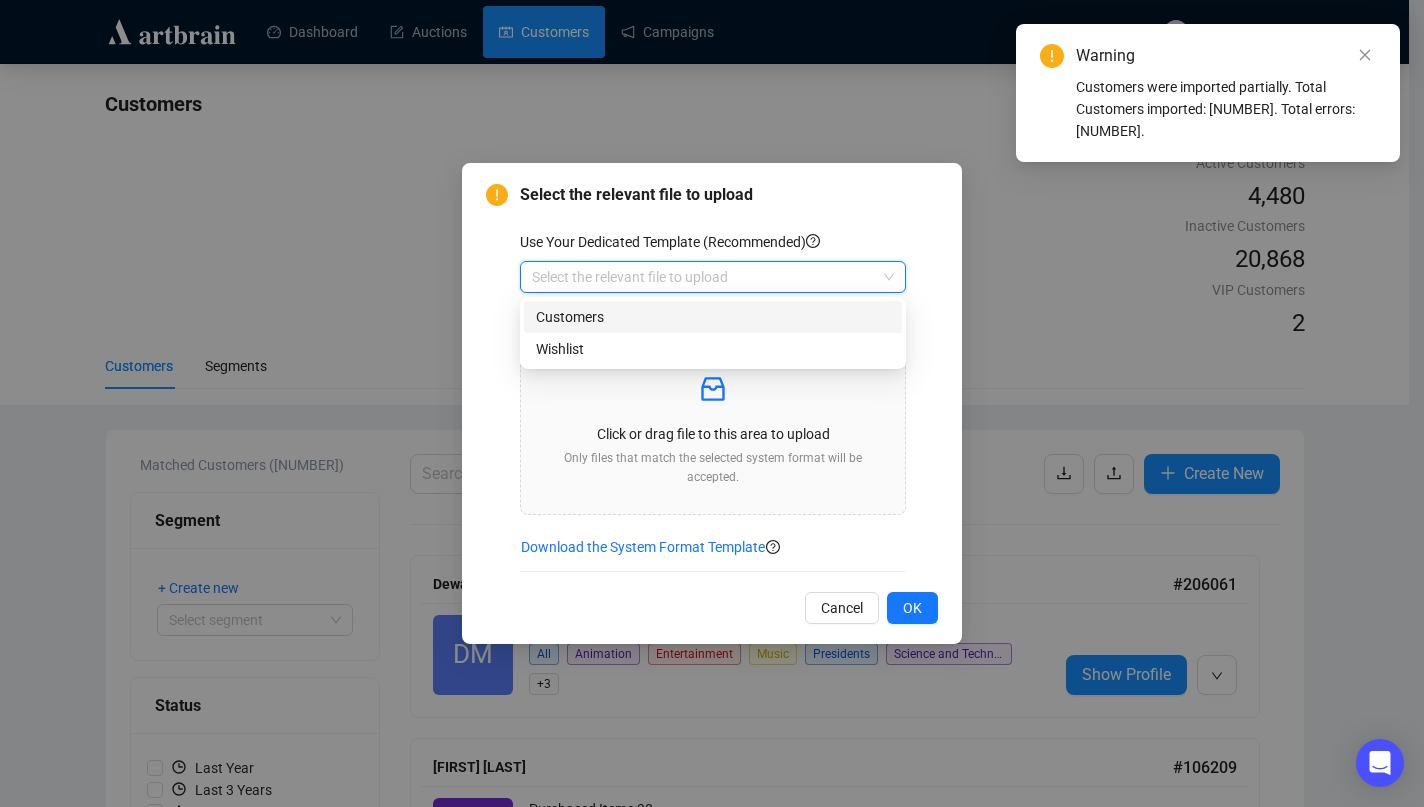 click on "Customers" at bounding box center [713, 317] 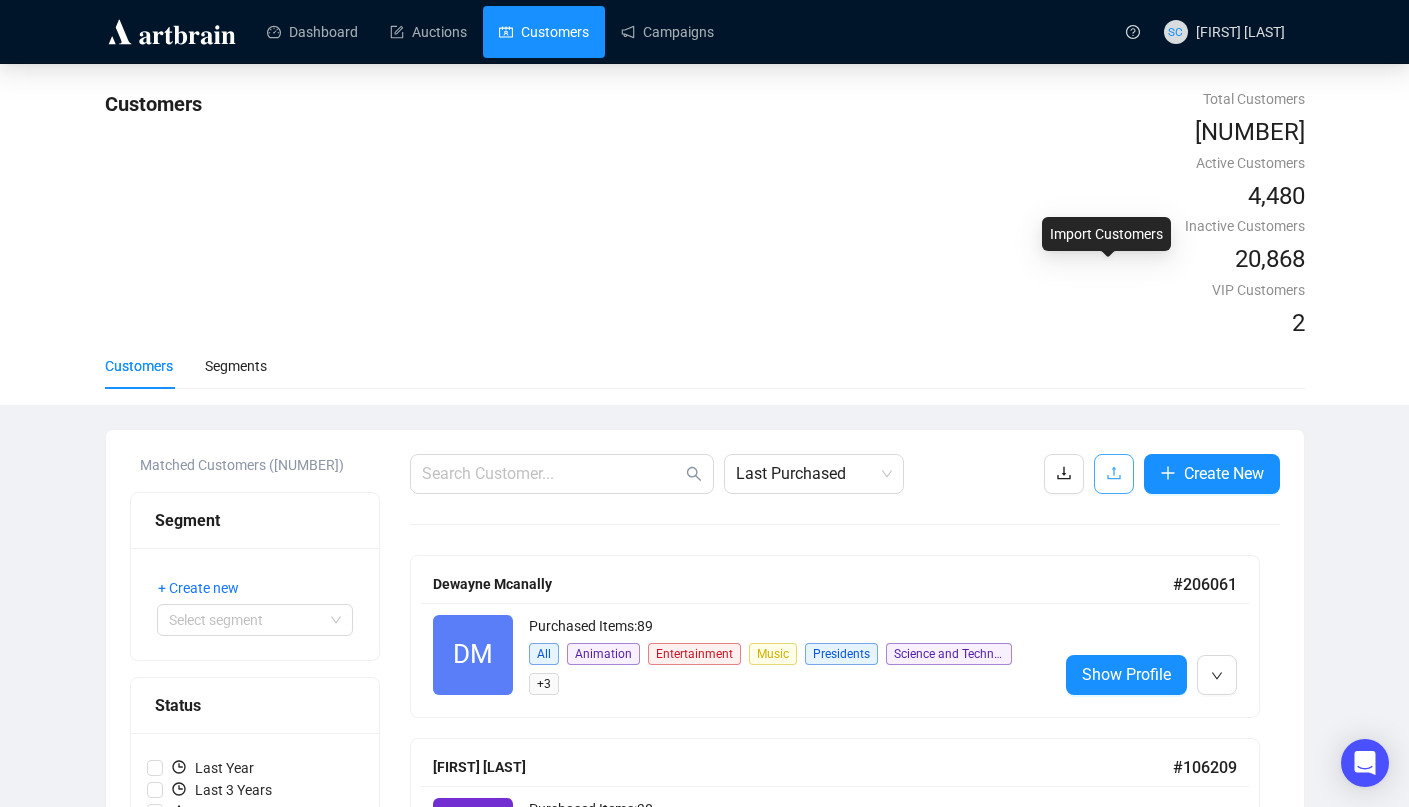 click at bounding box center (1114, 474) 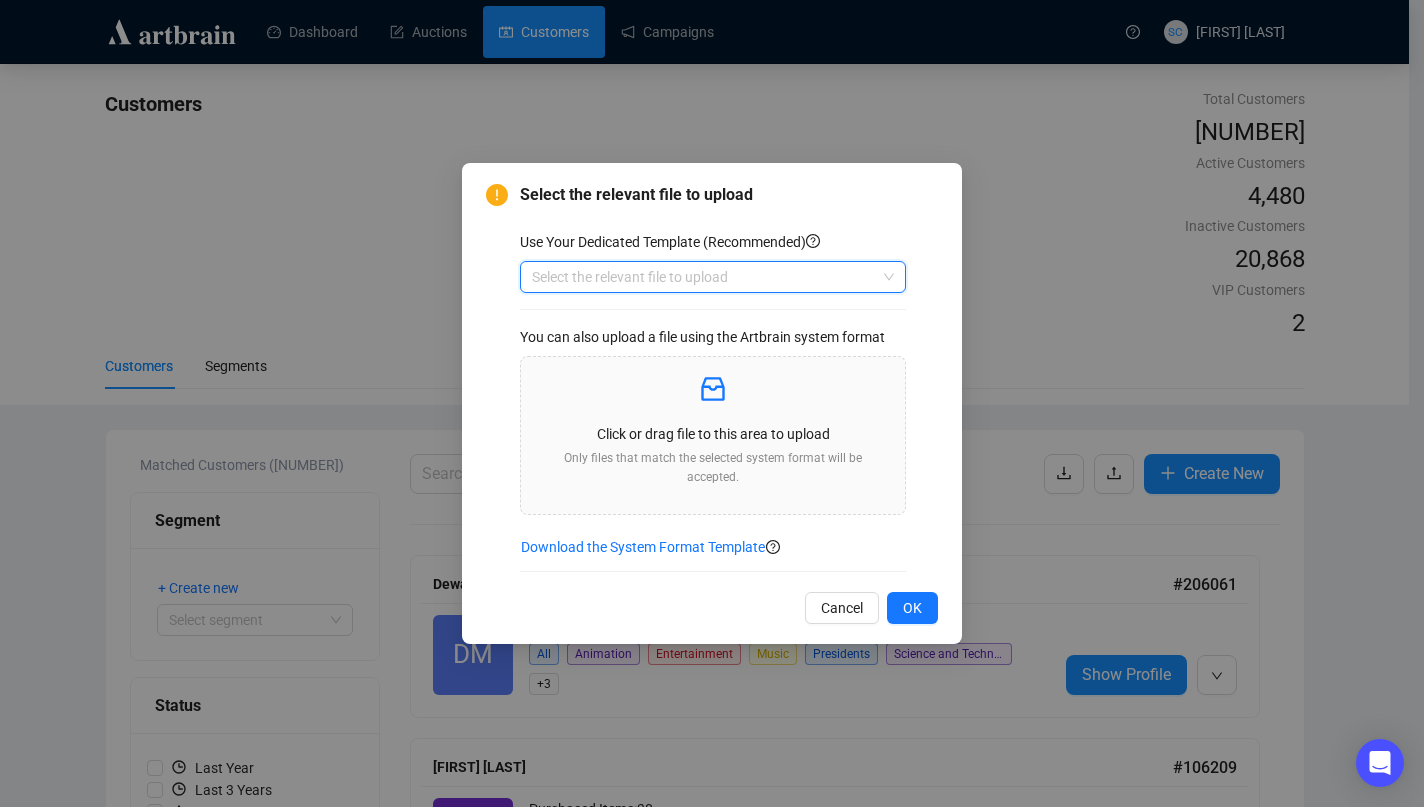 click at bounding box center (704, 277) 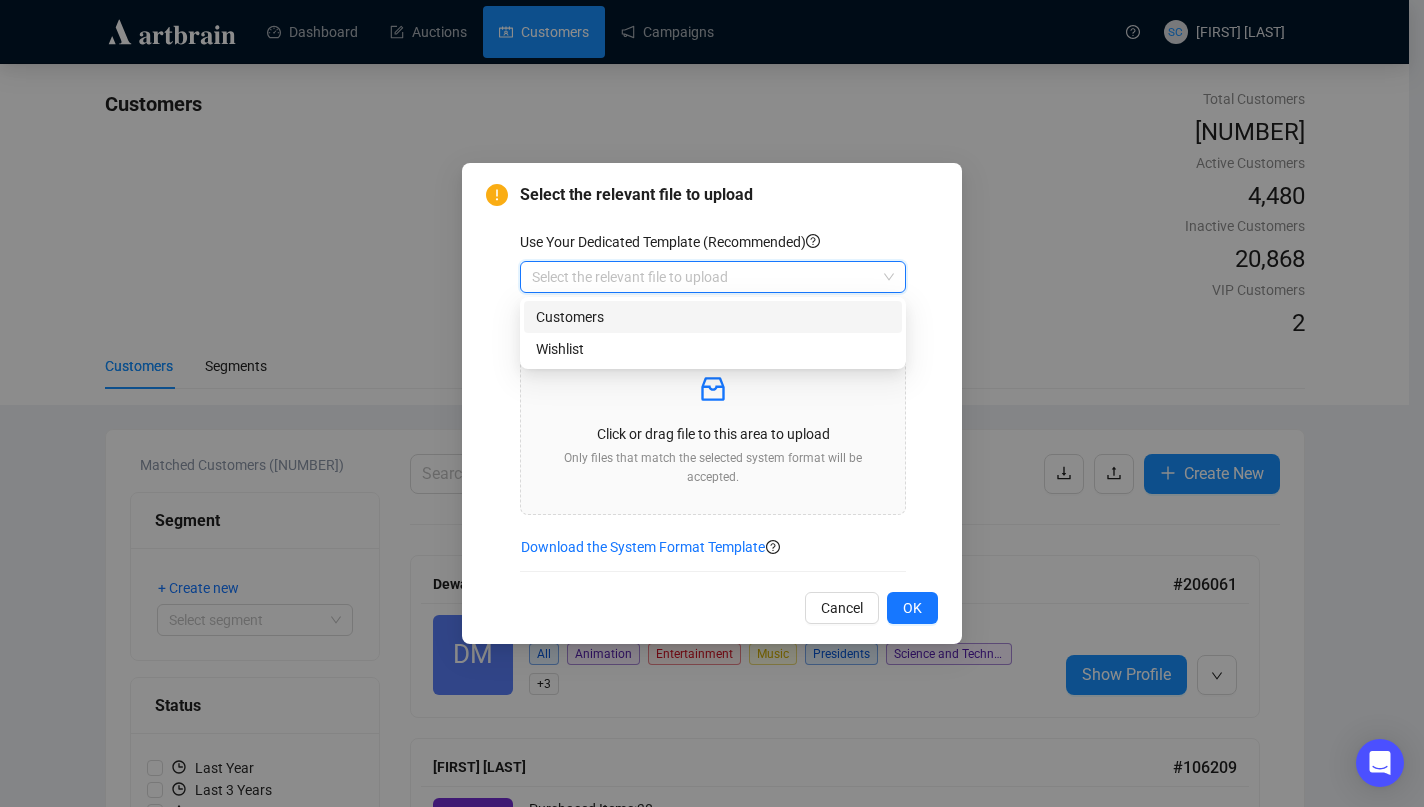 click on "Customers" at bounding box center [713, 317] 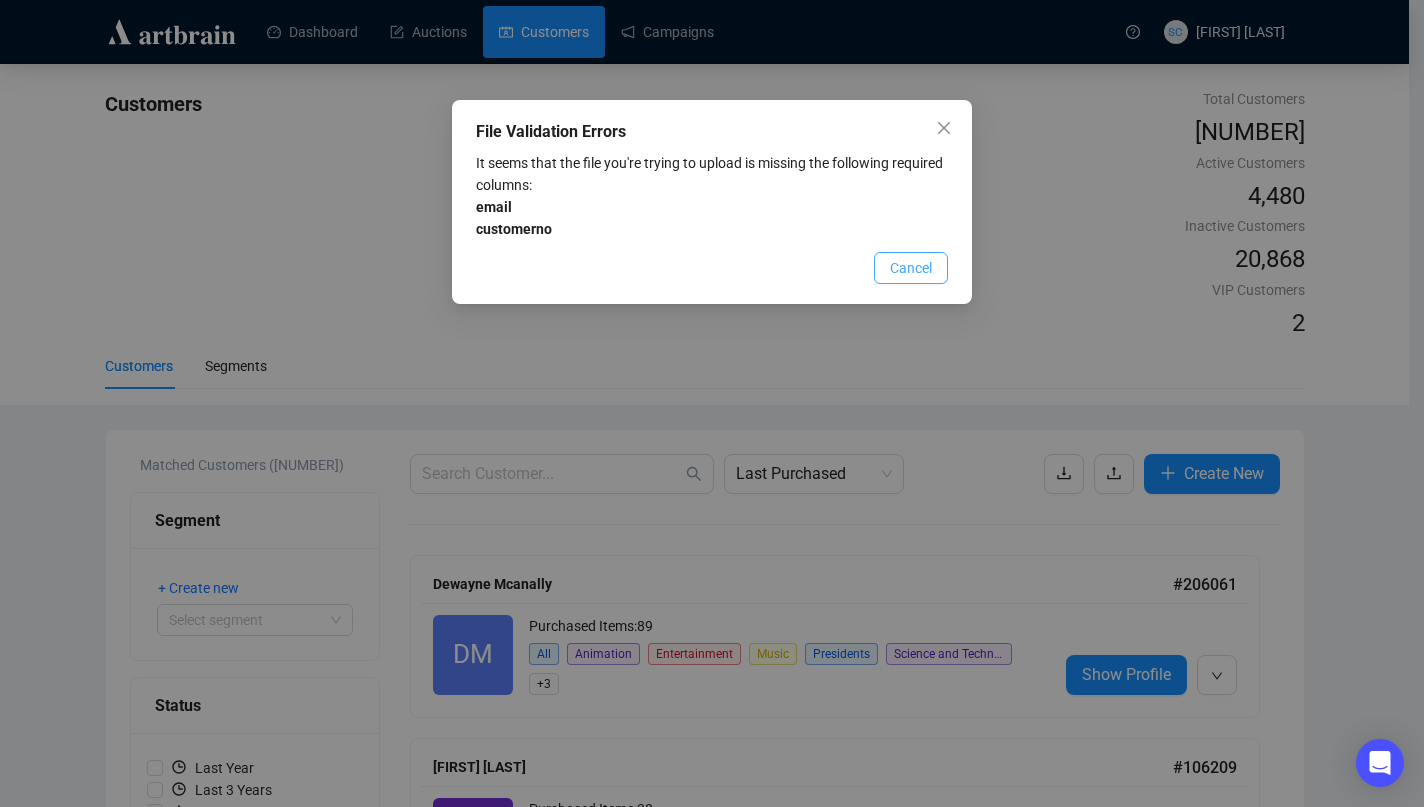 click on "Cancel" at bounding box center (911, 268) 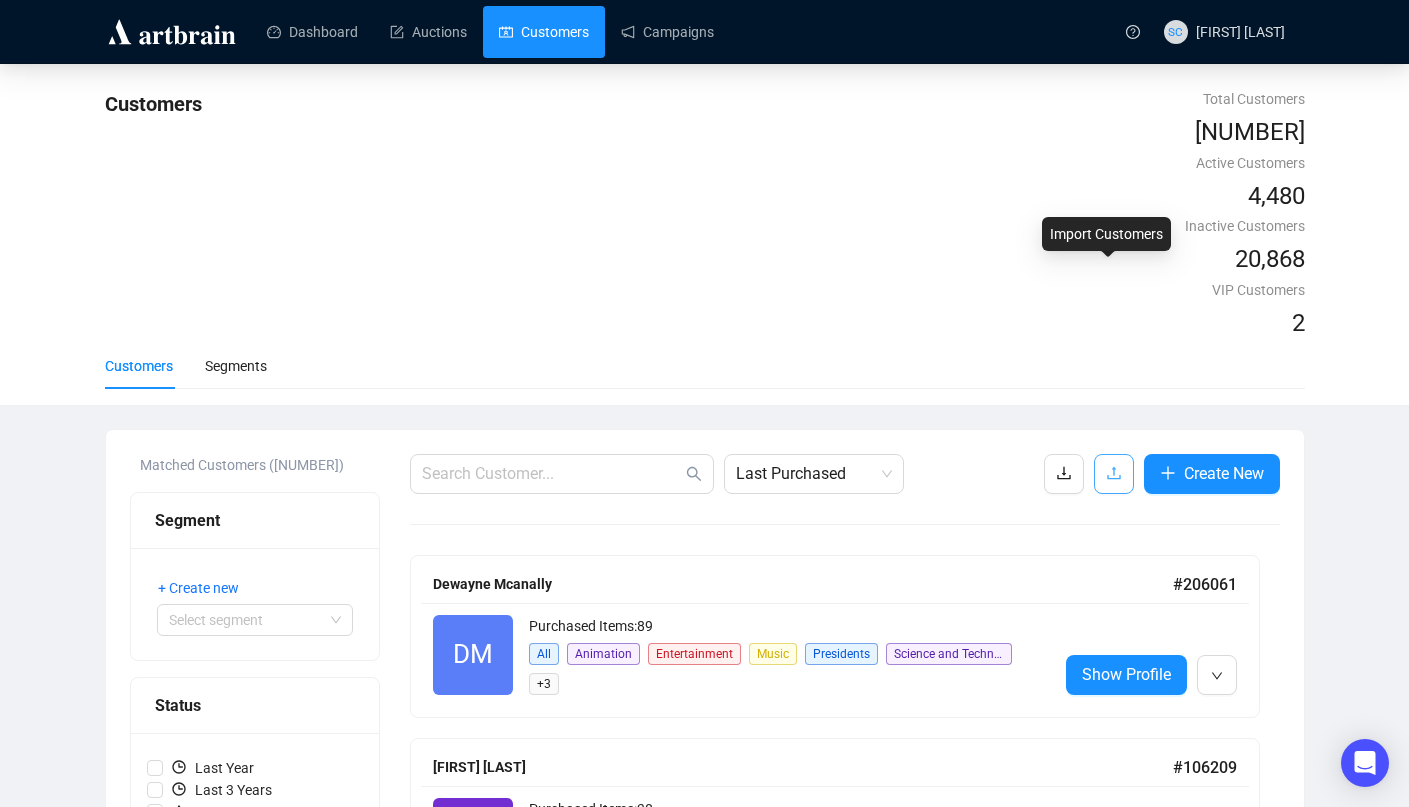 click at bounding box center [1114, 474] 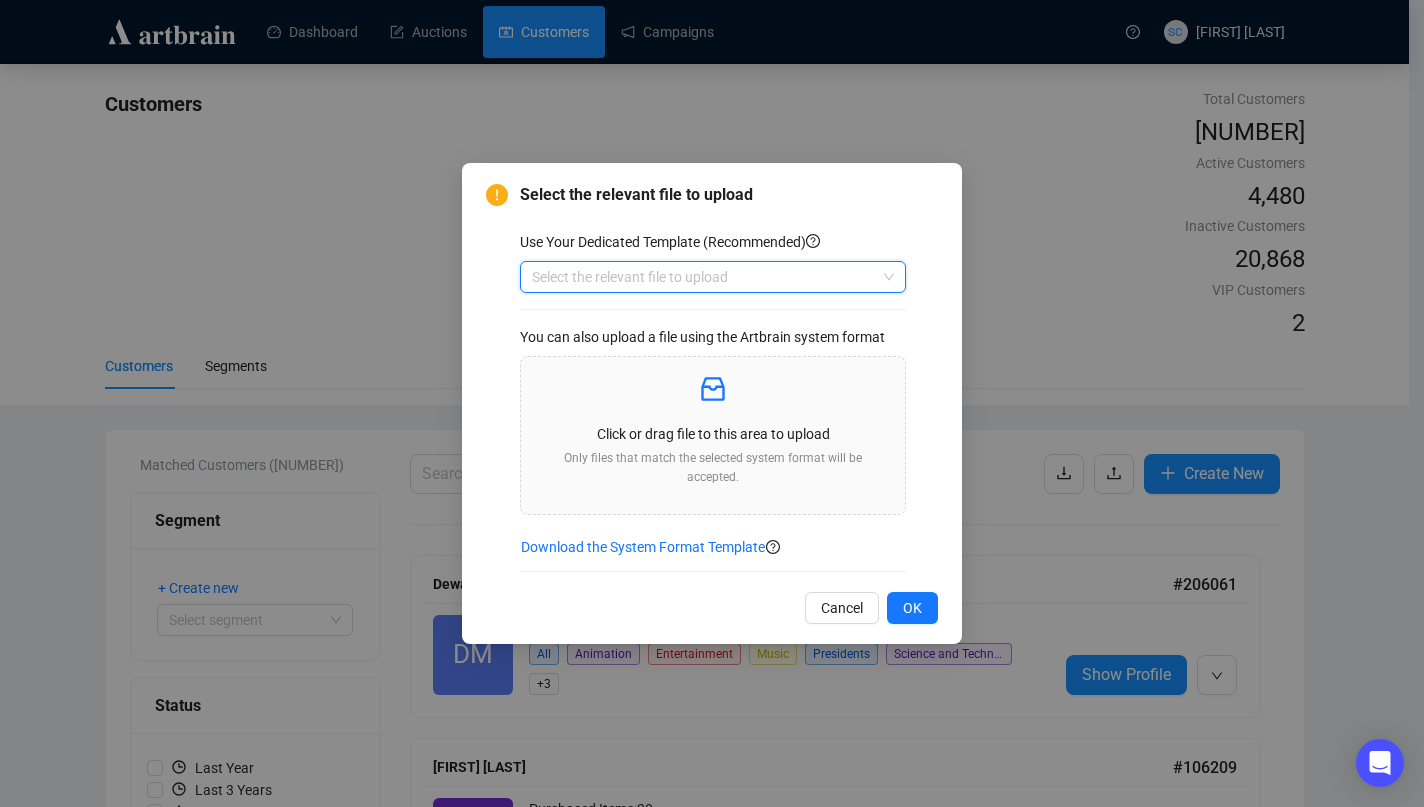 click at bounding box center (704, 277) 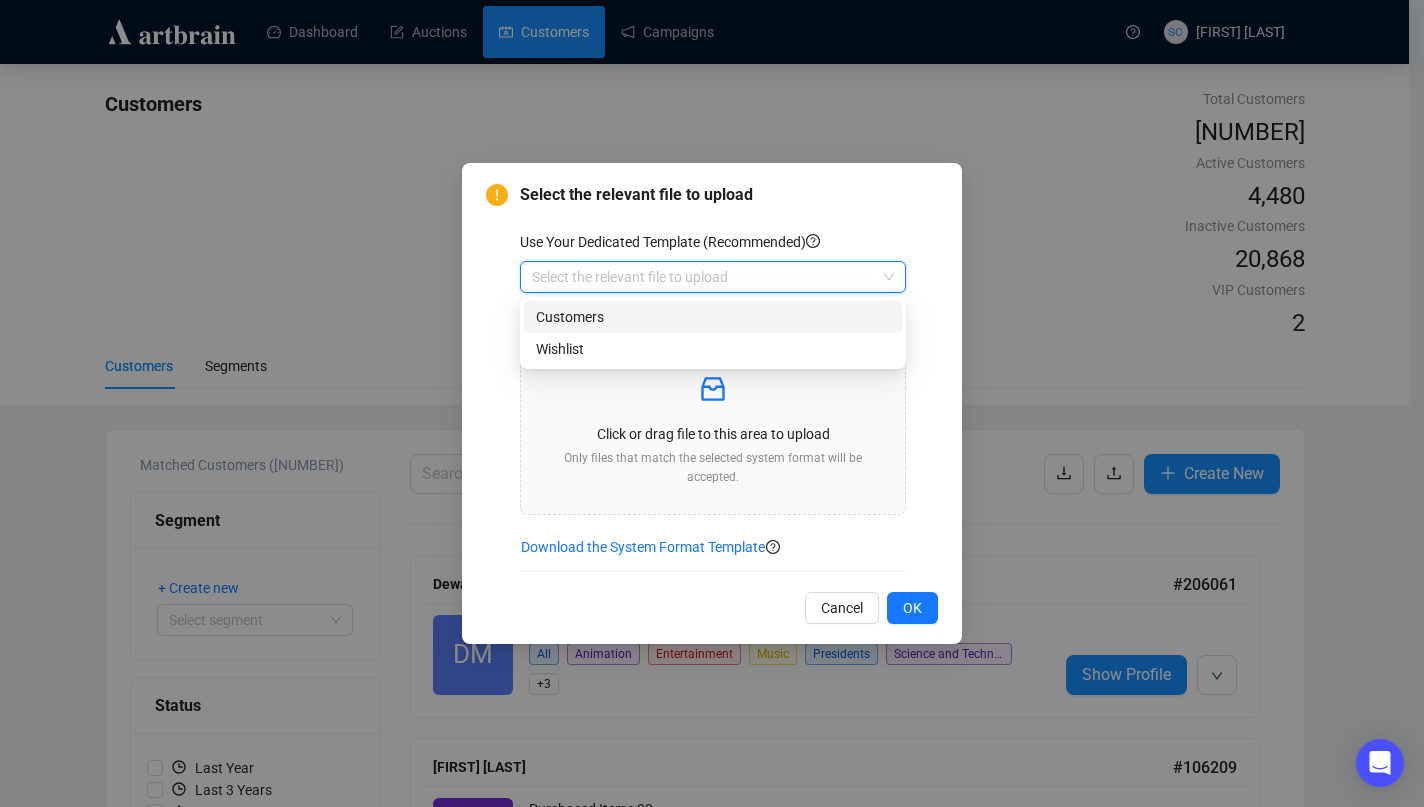 click on "Customers" at bounding box center (713, 317) 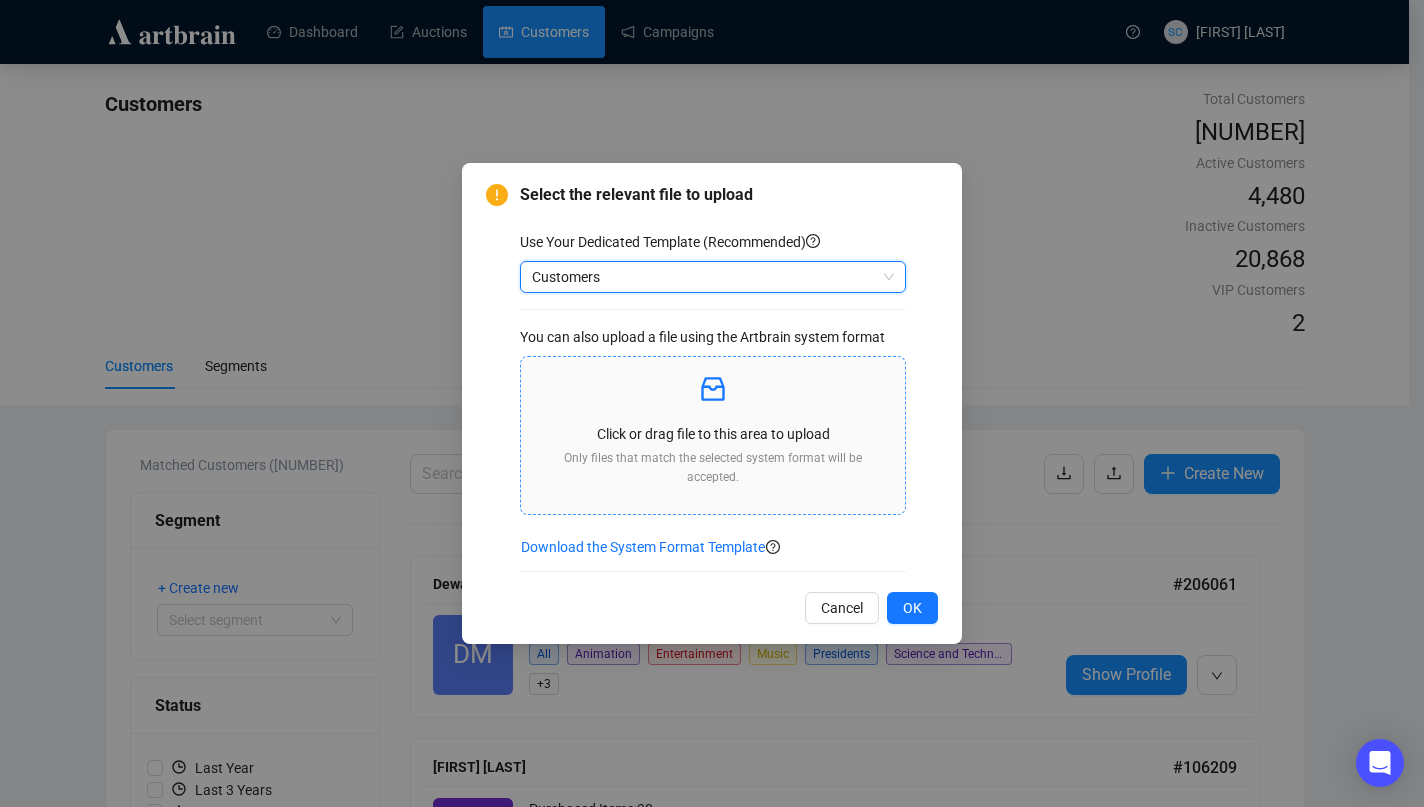 click at bounding box center [713, 390] 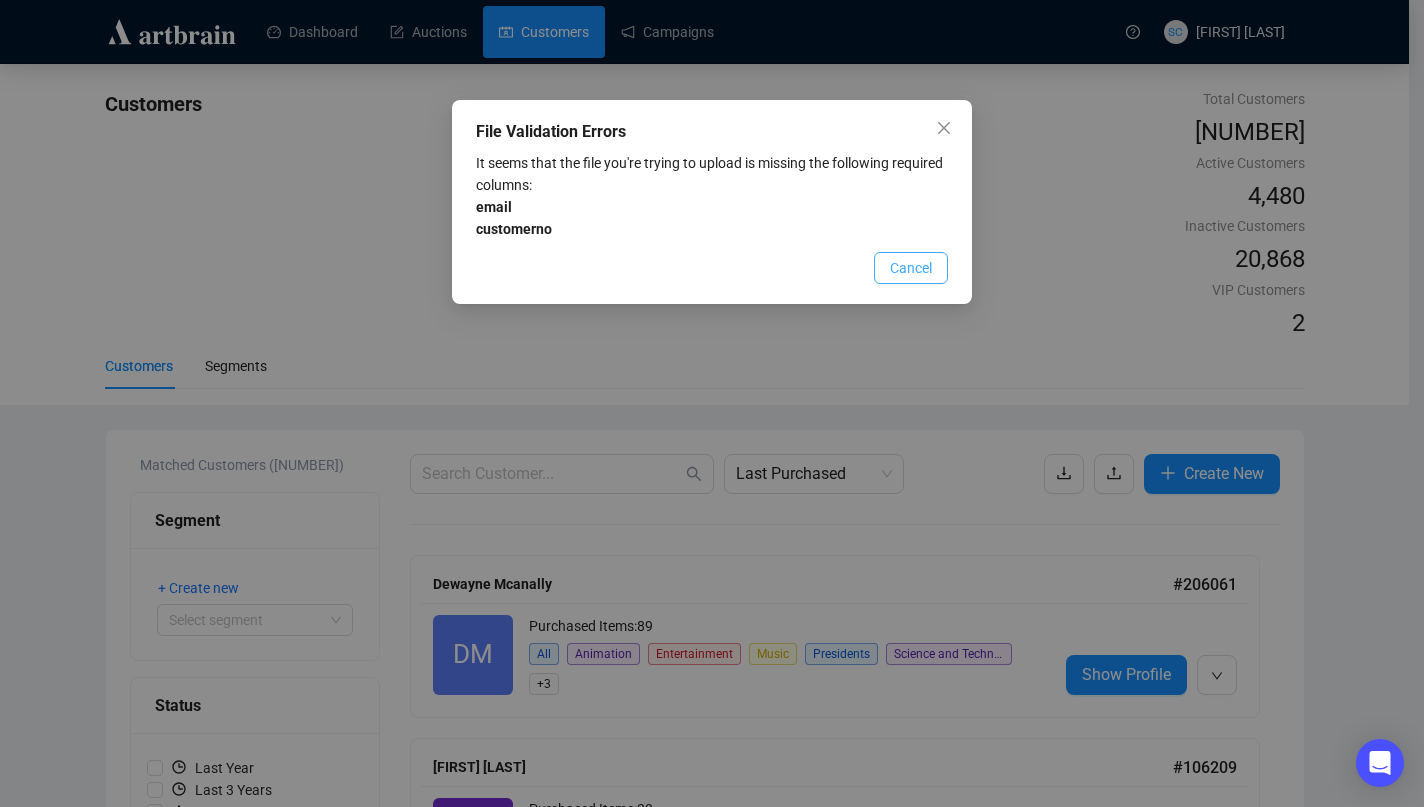 click on "Cancel" at bounding box center (911, 268) 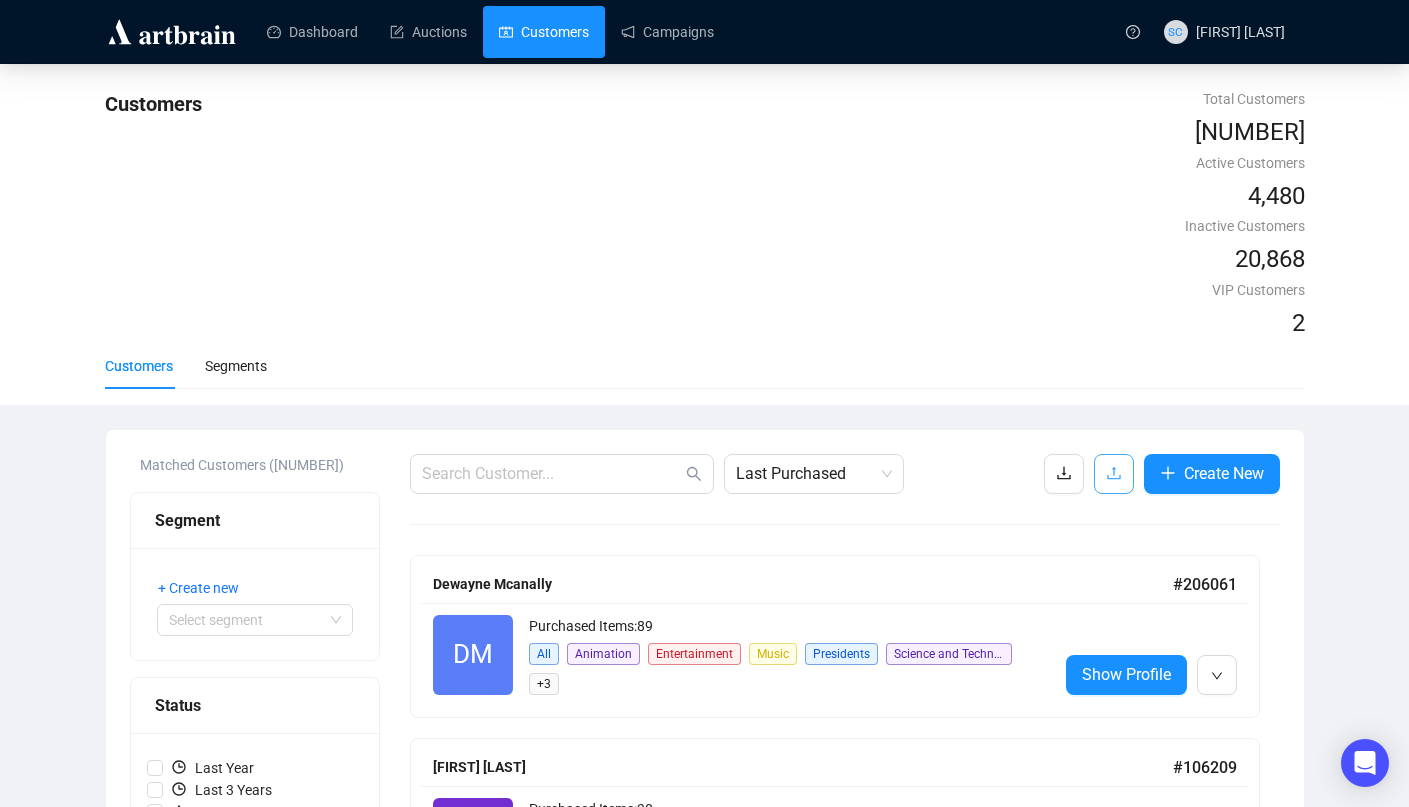 click at bounding box center (1113, 473) 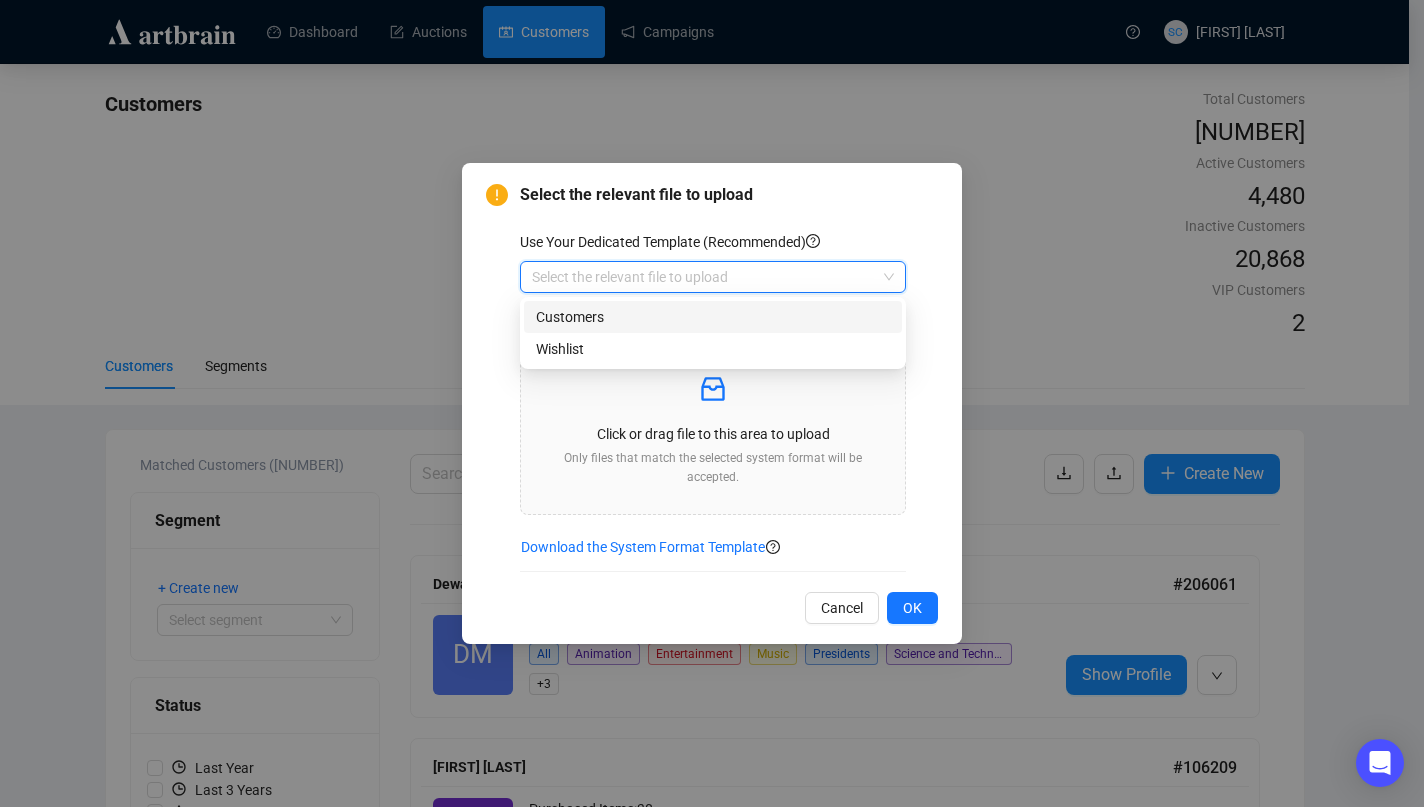 click at bounding box center [704, 277] 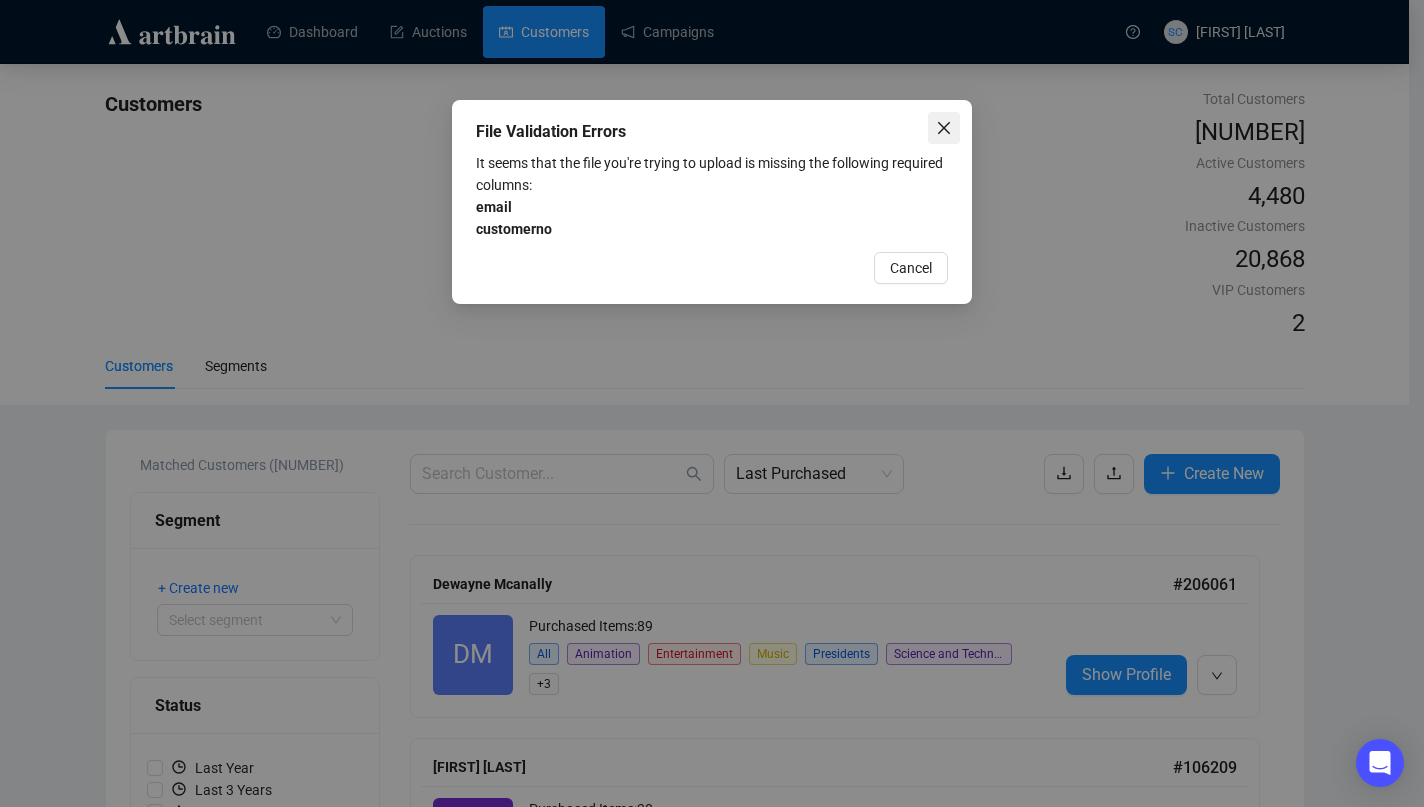 click at bounding box center (944, 128) 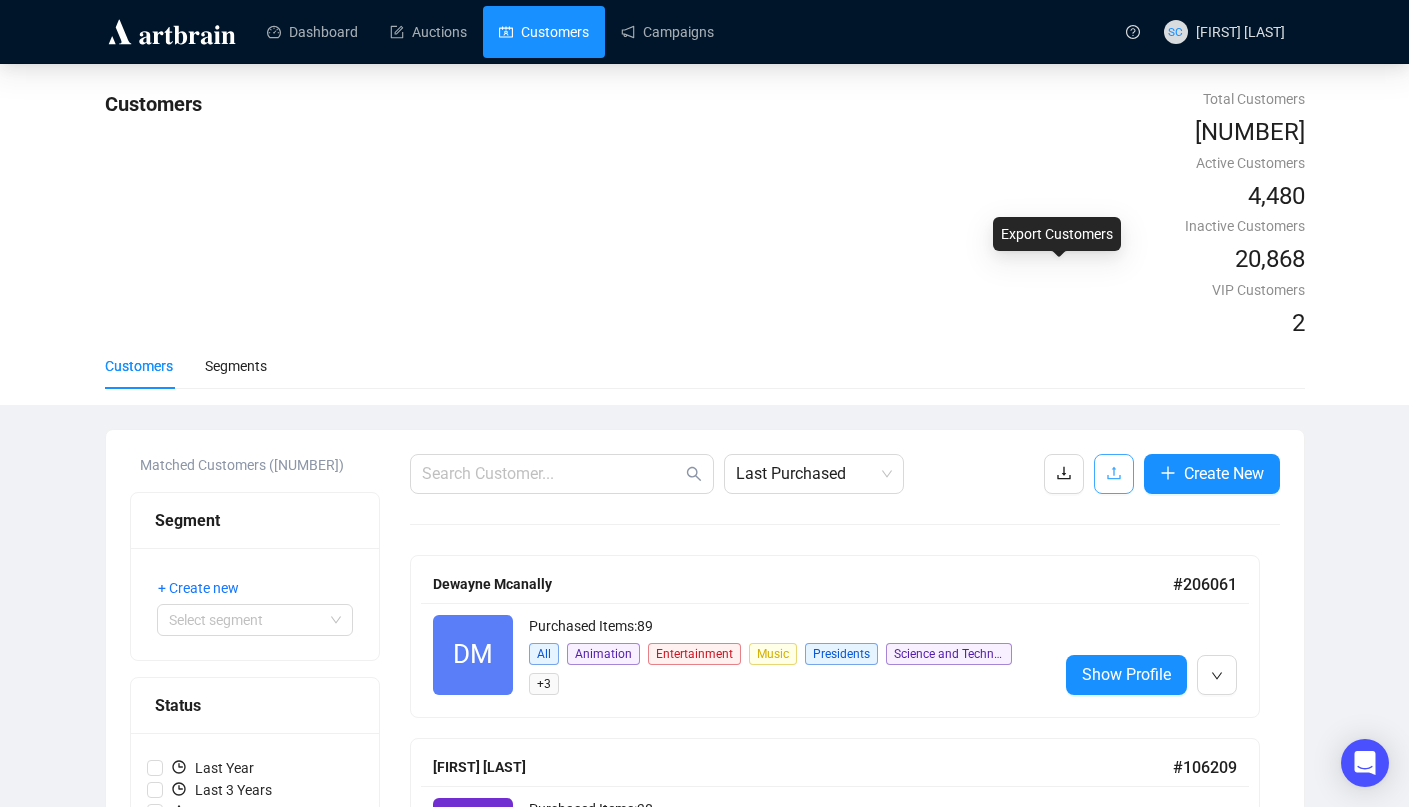 click at bounding box center [1114, 473] 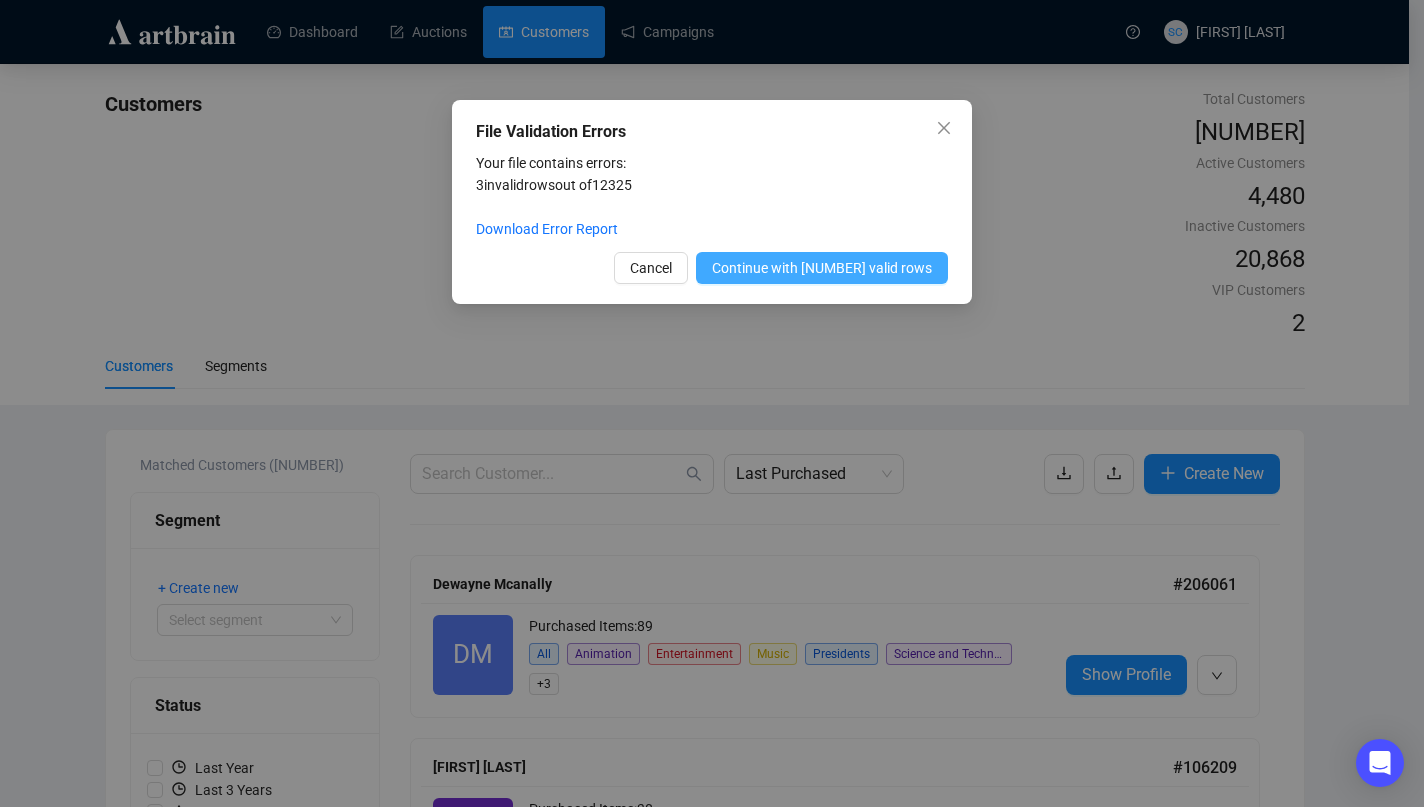 click on "Continue with [NUMBER] valid rows" at bounding box center [822, 268] 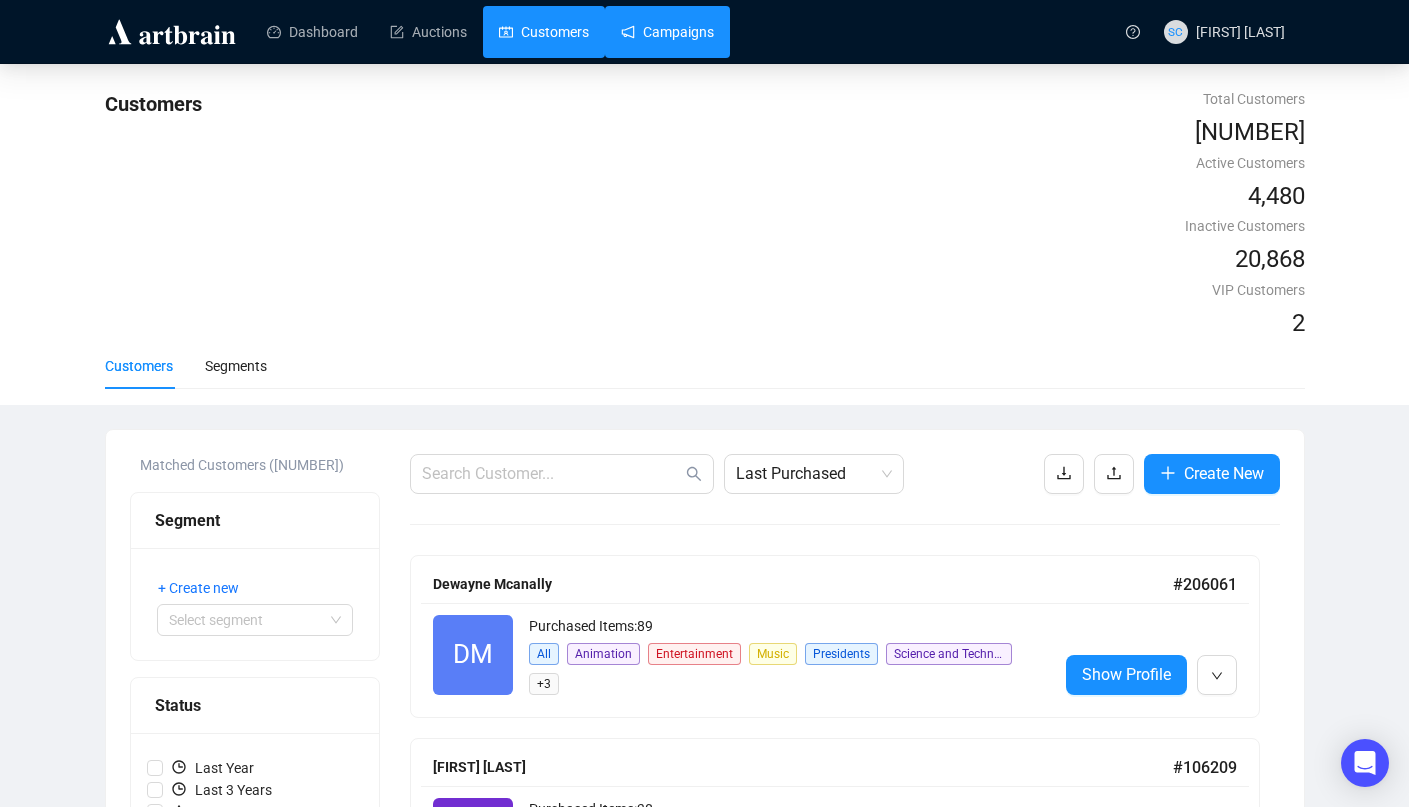 click on "Campaigns" at bounding box center (667, 32) 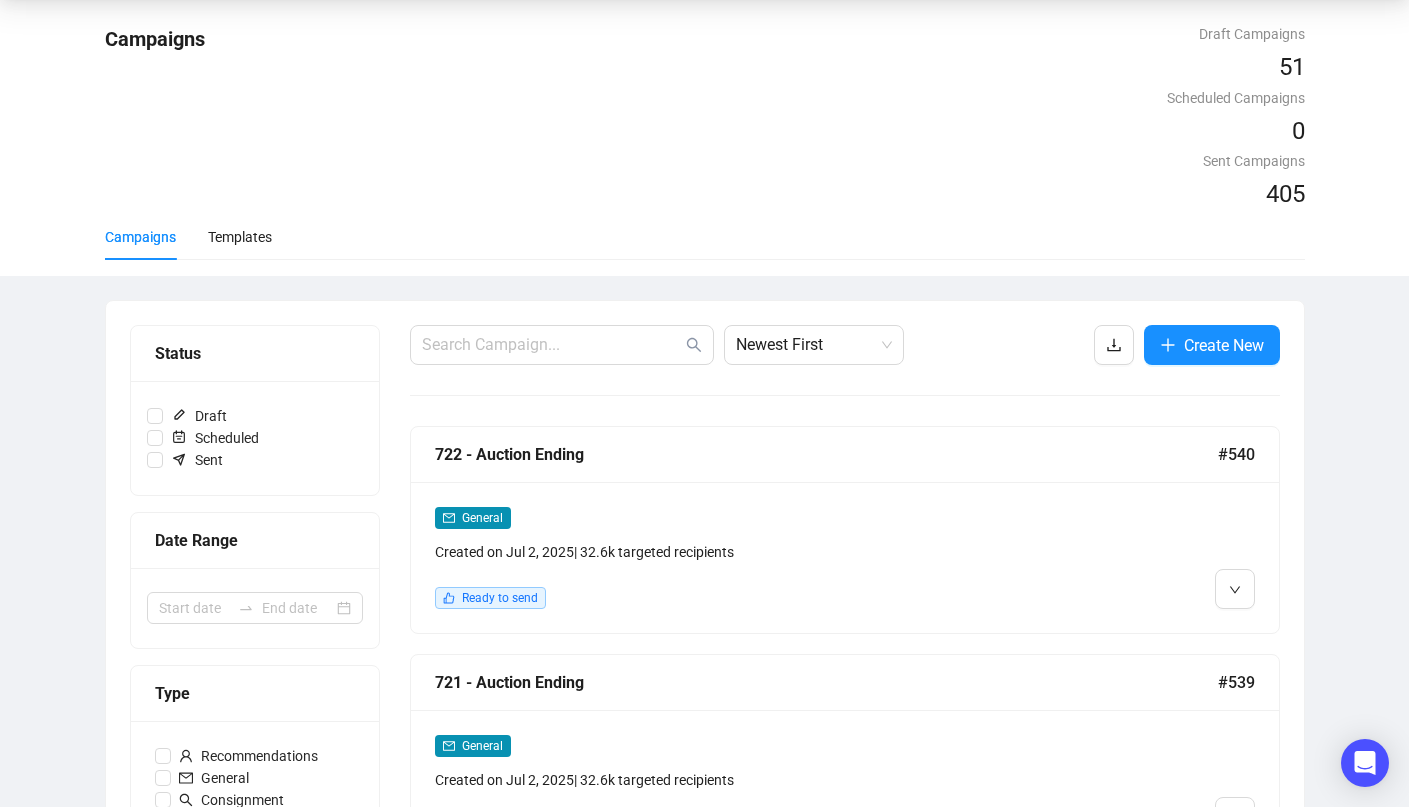 scroll, scrollTop: 283, scrollLeft: 0, axis: vertical 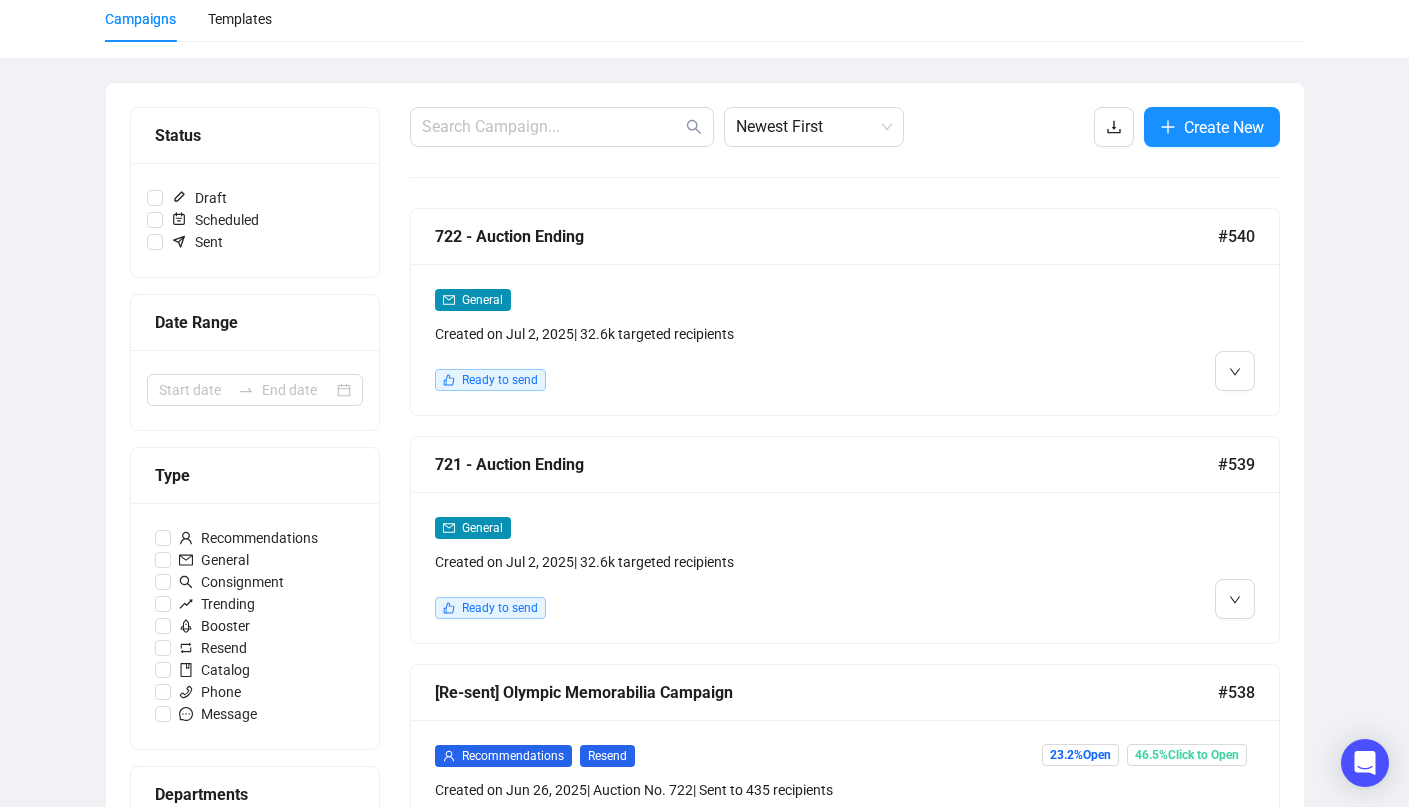 click on "Created on [MONTH] [DAY], [YEAR] | [NUMBER] targeted recipients" at bounding box center (741, 562) 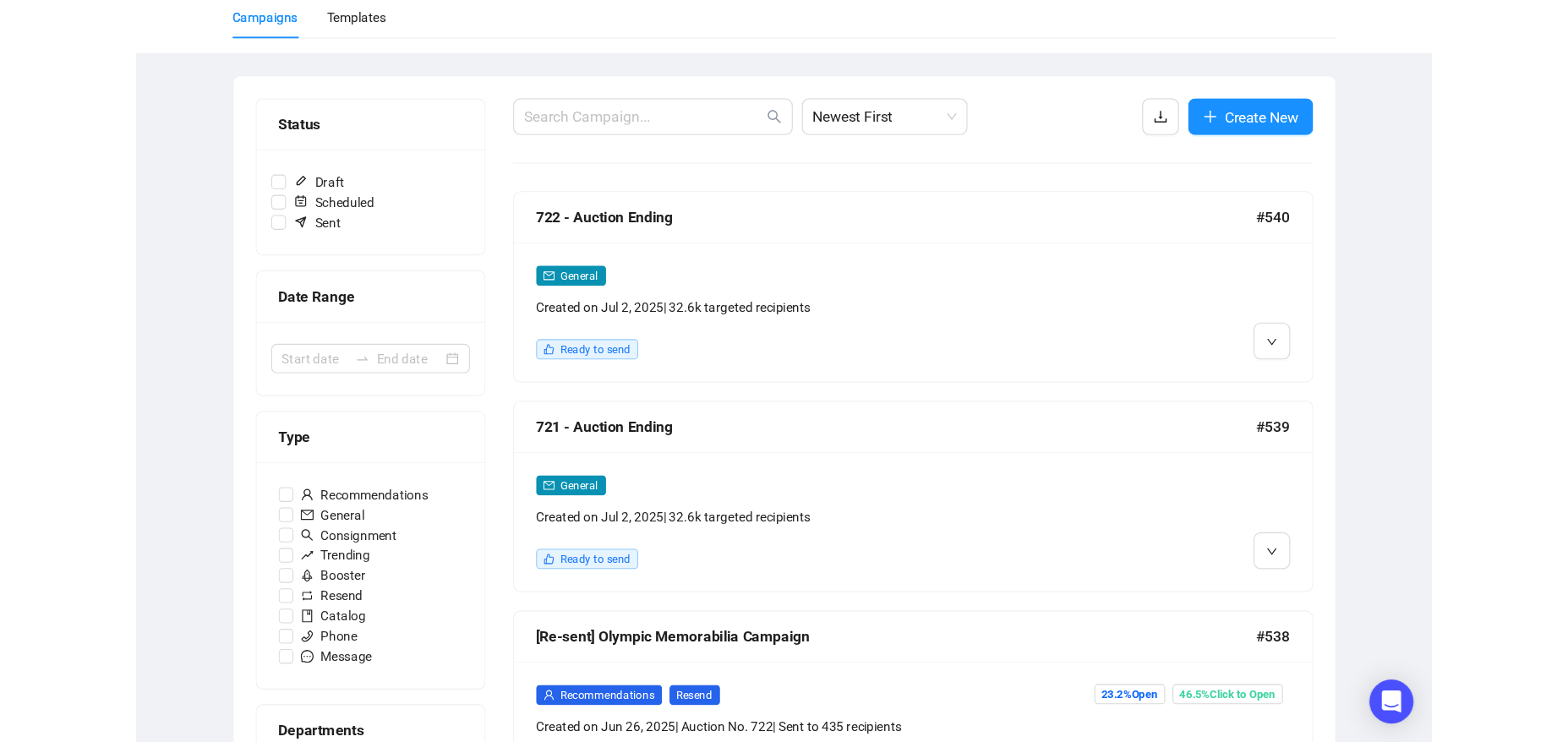 scroll, scrollTop: 0, scrollLeft: 0, axis: both 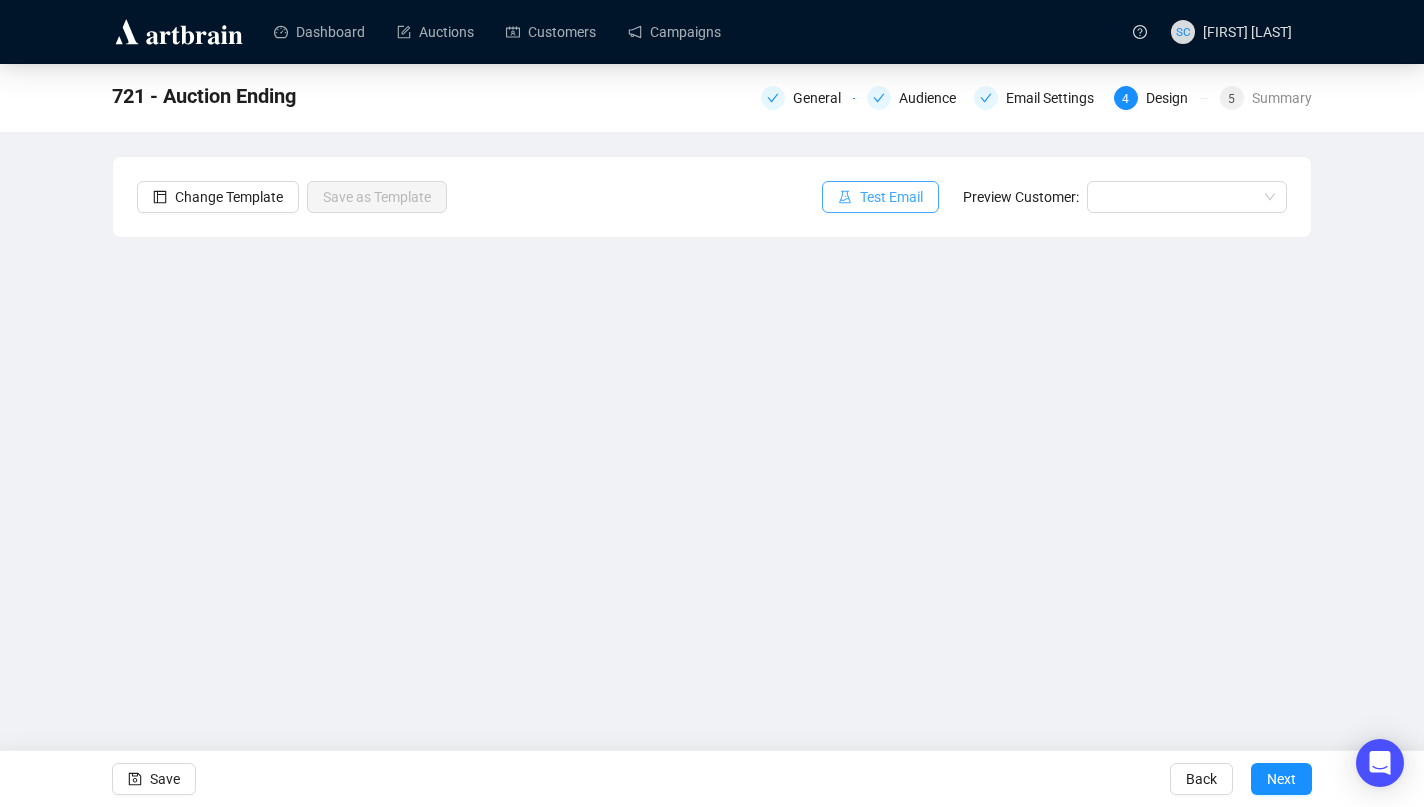 click on "Test Email" at bounding box center (891, 197) 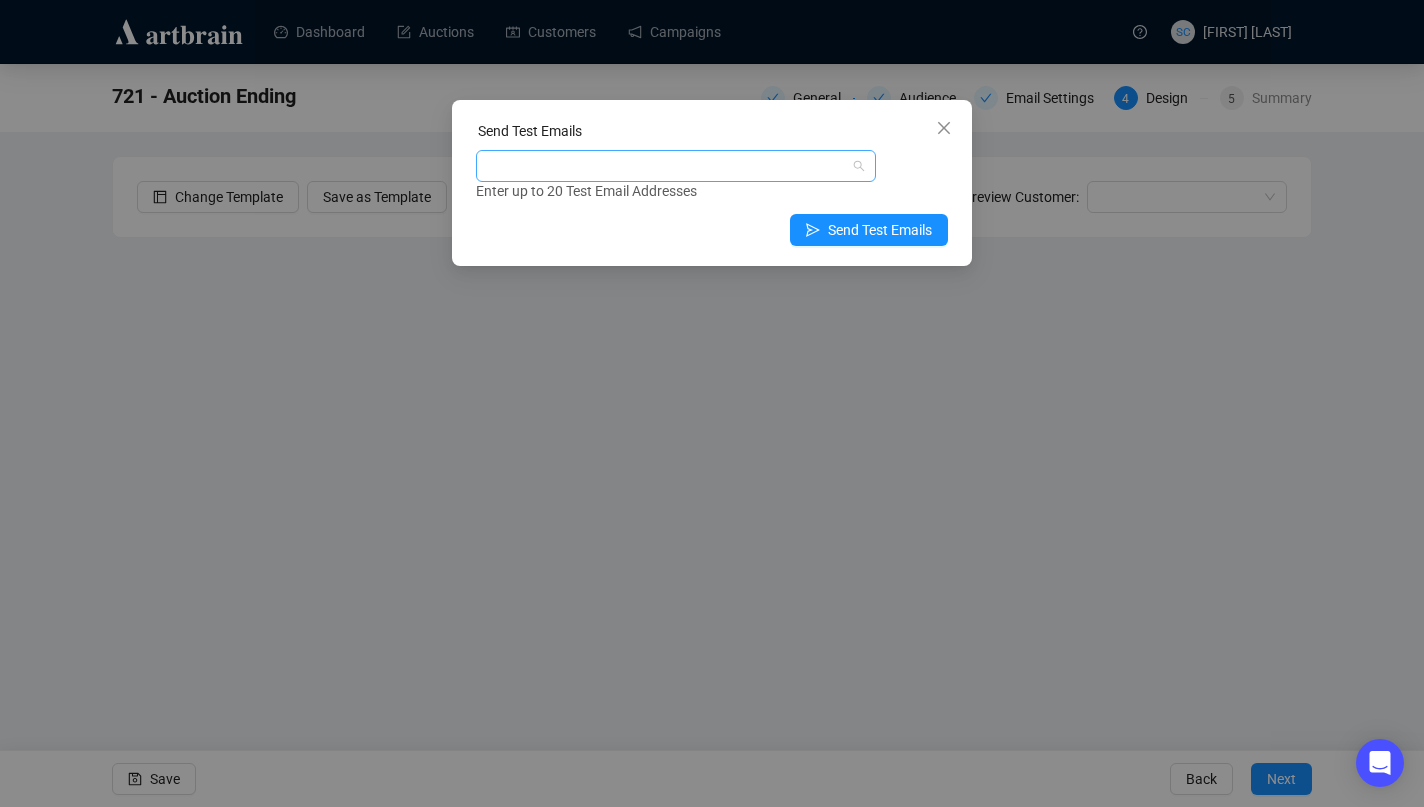 click at bounding box center [665, 166] 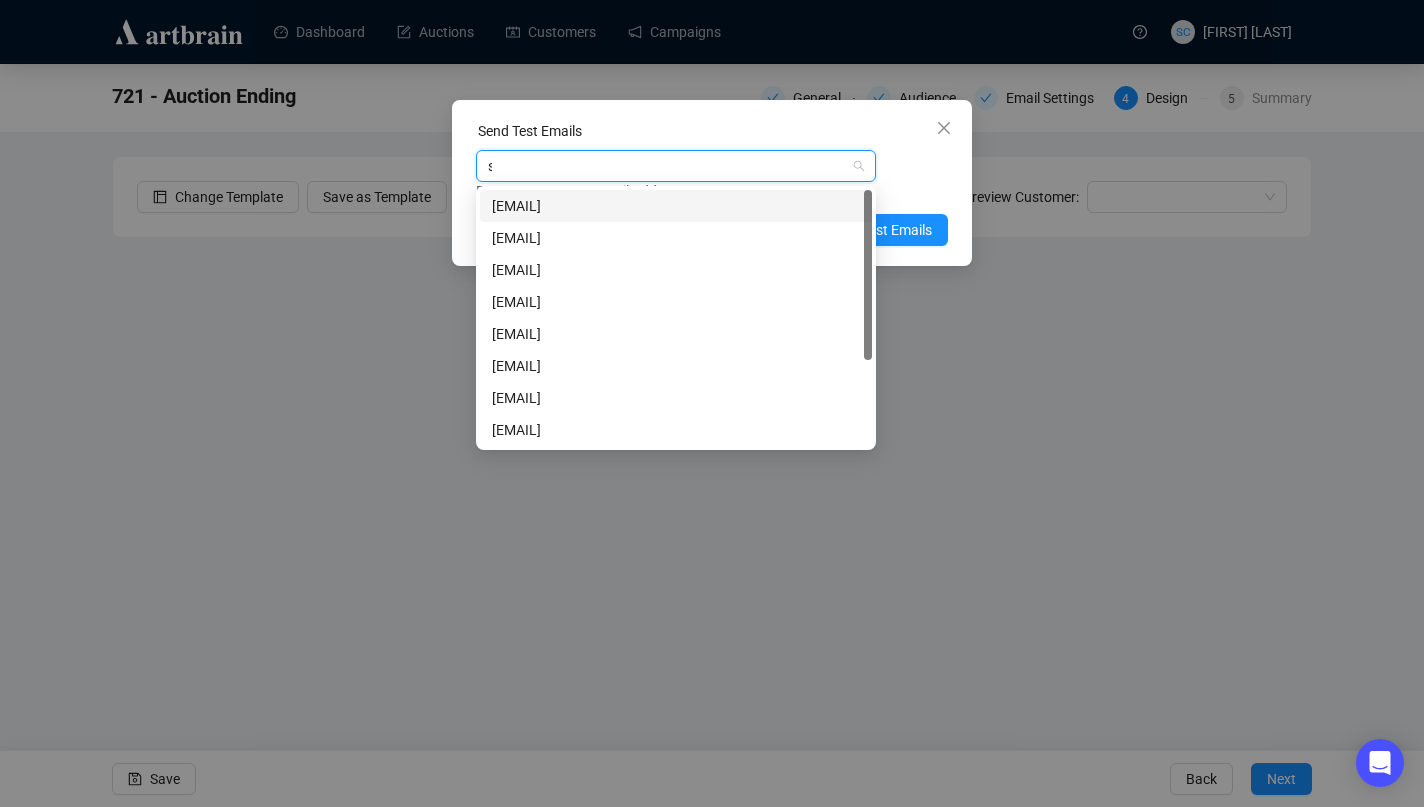 type on "sa" 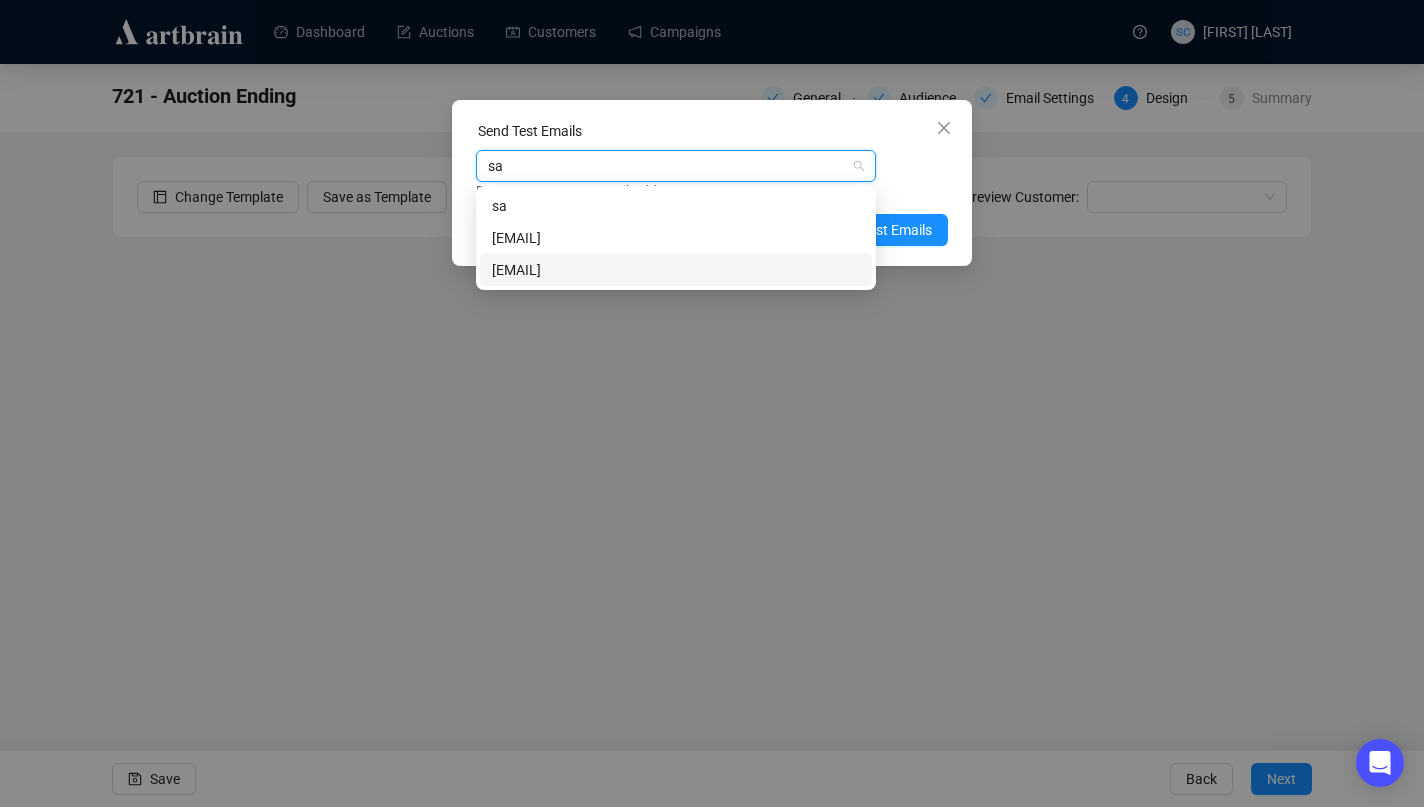 click on "[EMAIL]" at bounding box center [676, 270] 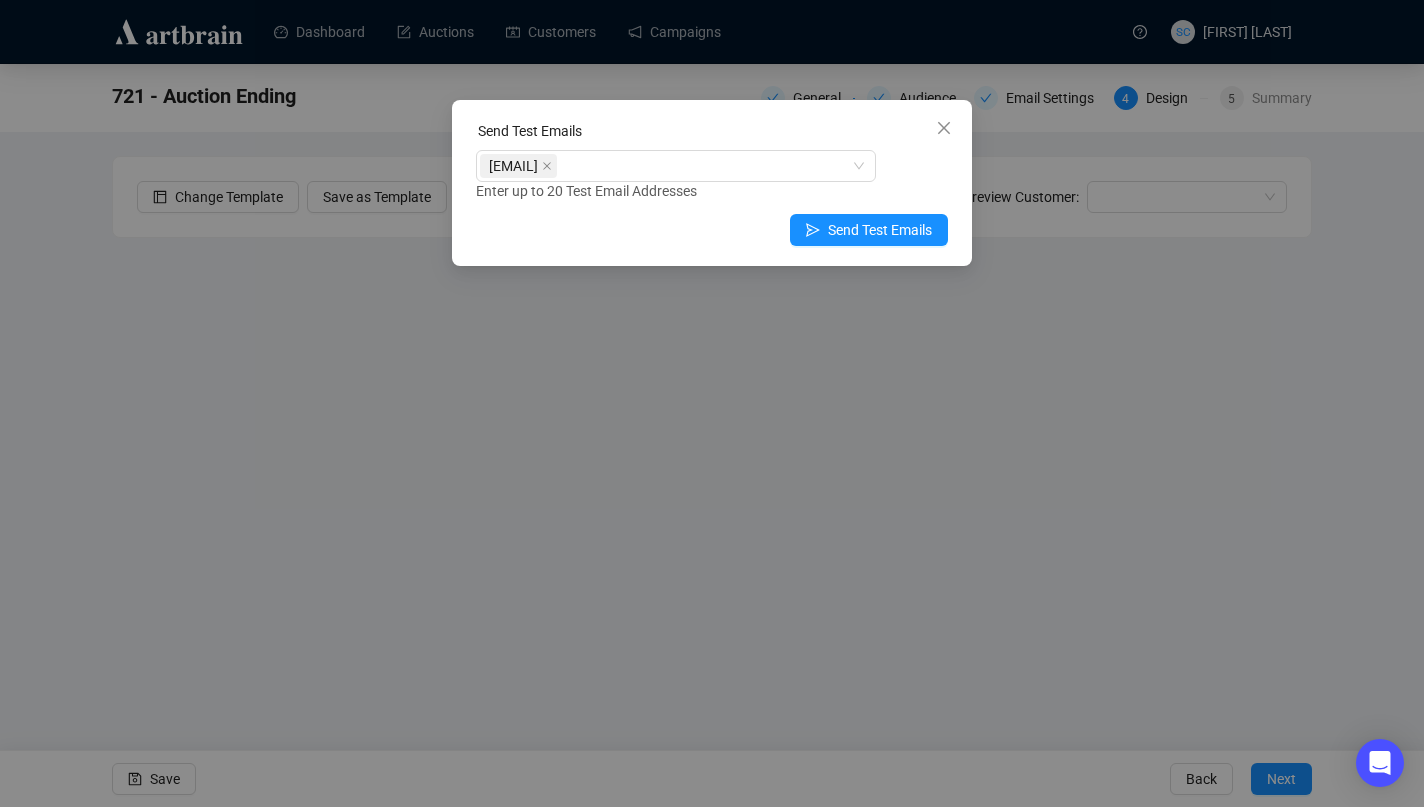click on "Enter up to 20 Test Email Addresses" at bounding box center (712, 191) 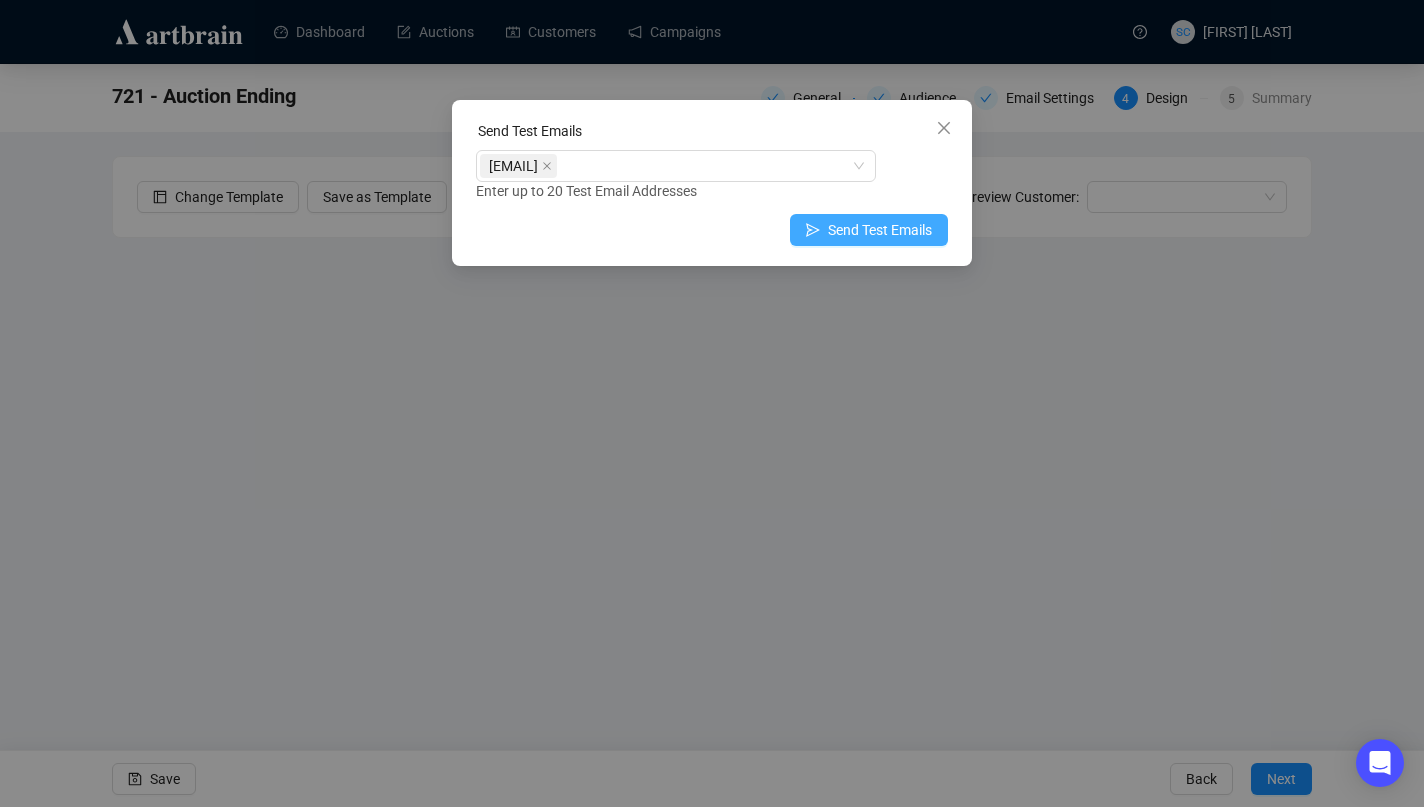 click on "Send Test Emails" at bounding box center [880, 230] 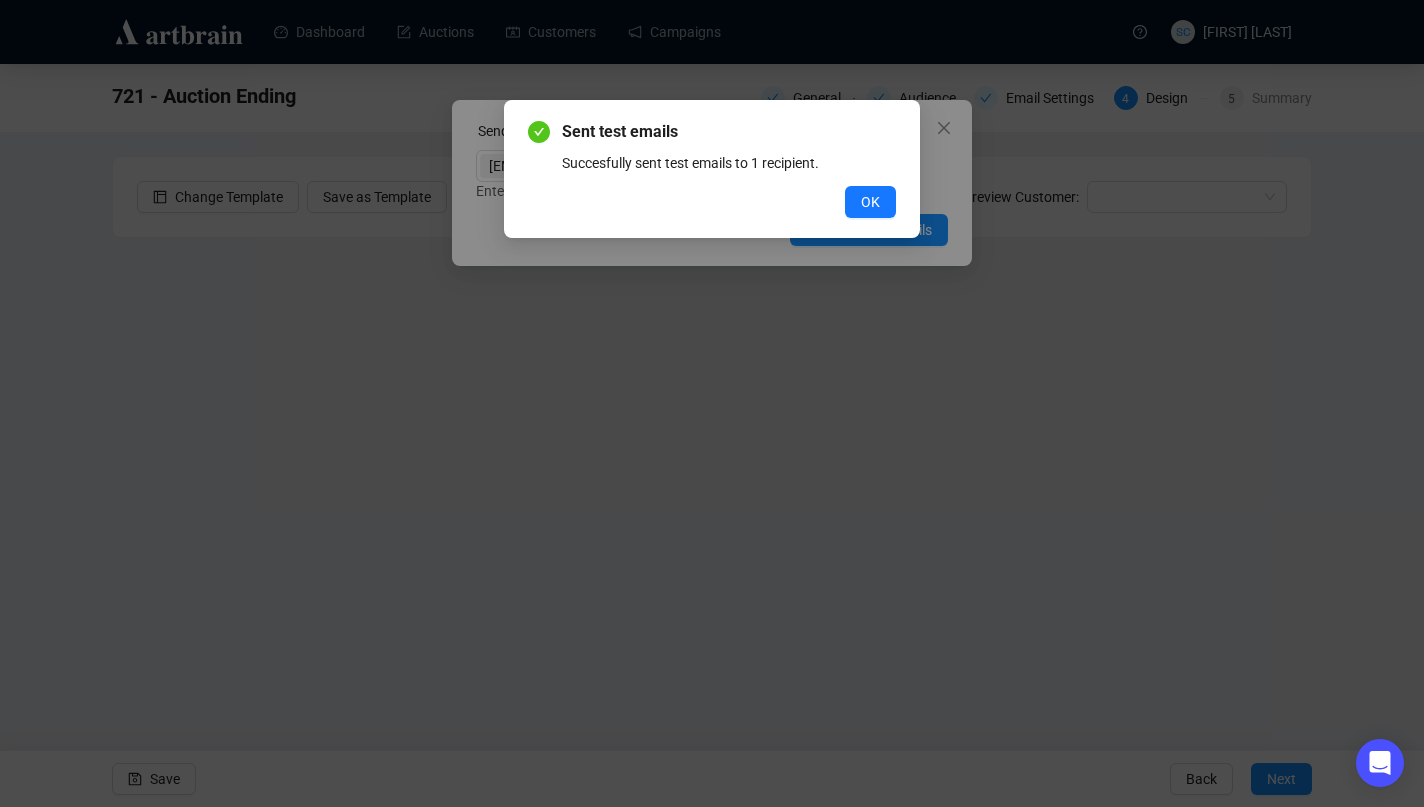 click on "Sent test emails Succesfully sent test emails to 1 recipient. OK" at bounding box center [712, 169] 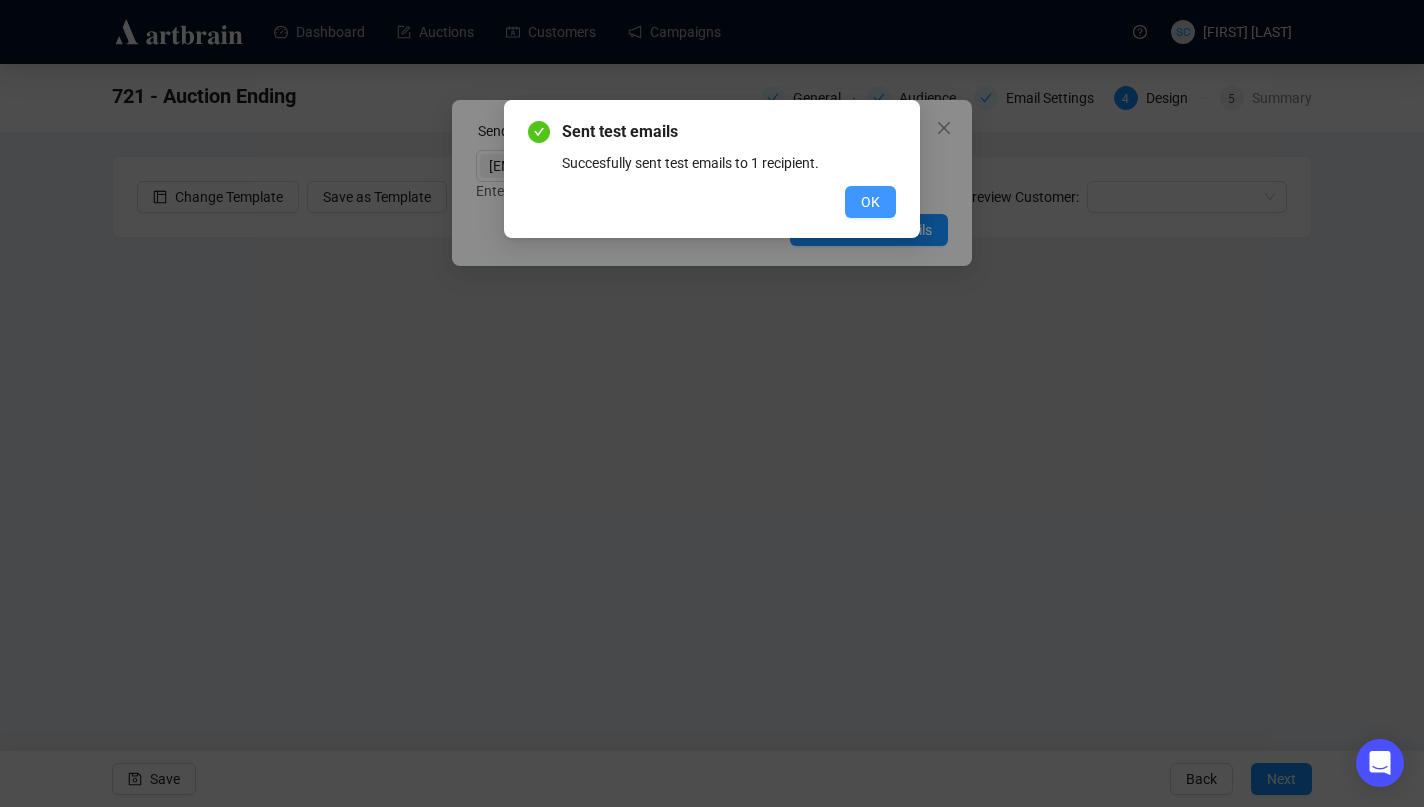 click on "OK" at bounding box center [870, 202] 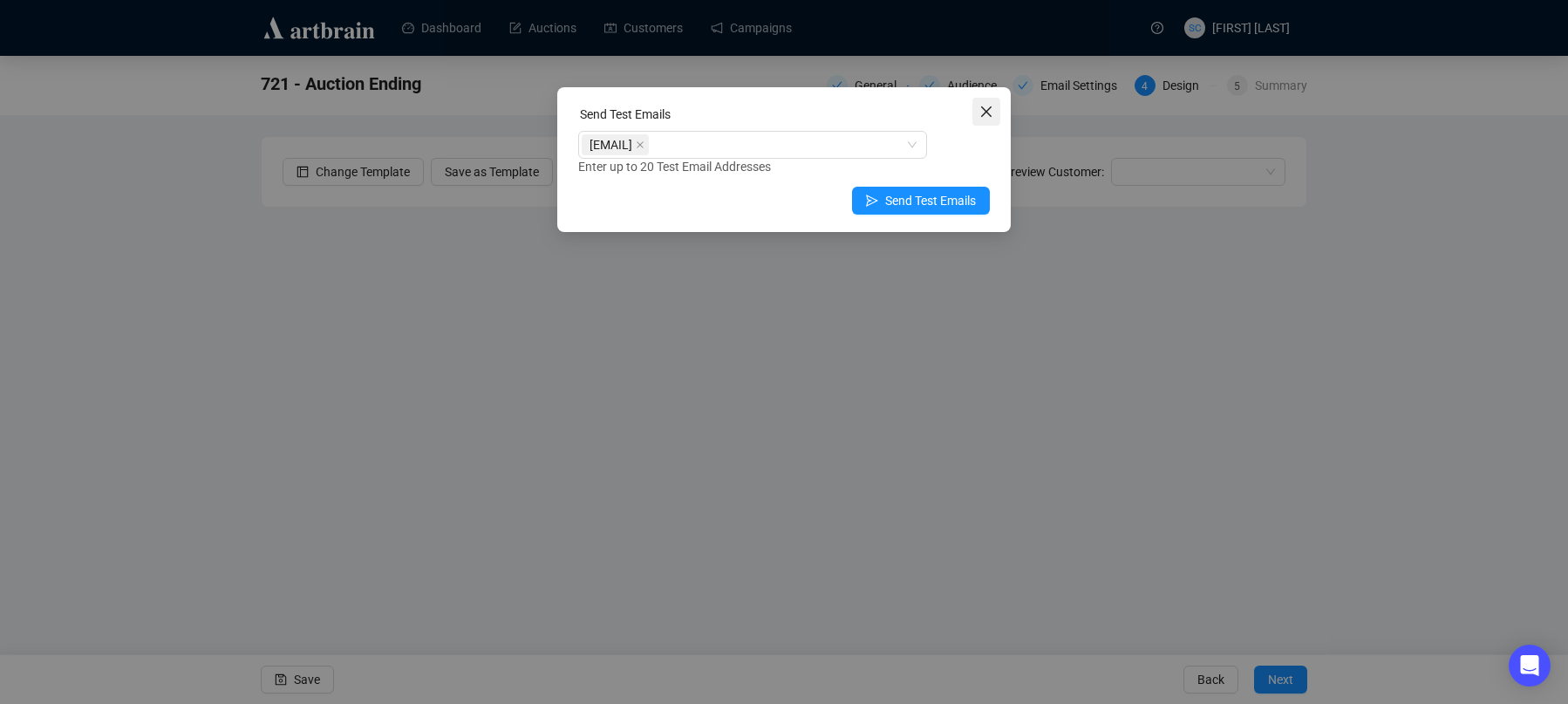 click at bounding box center (986, 112) 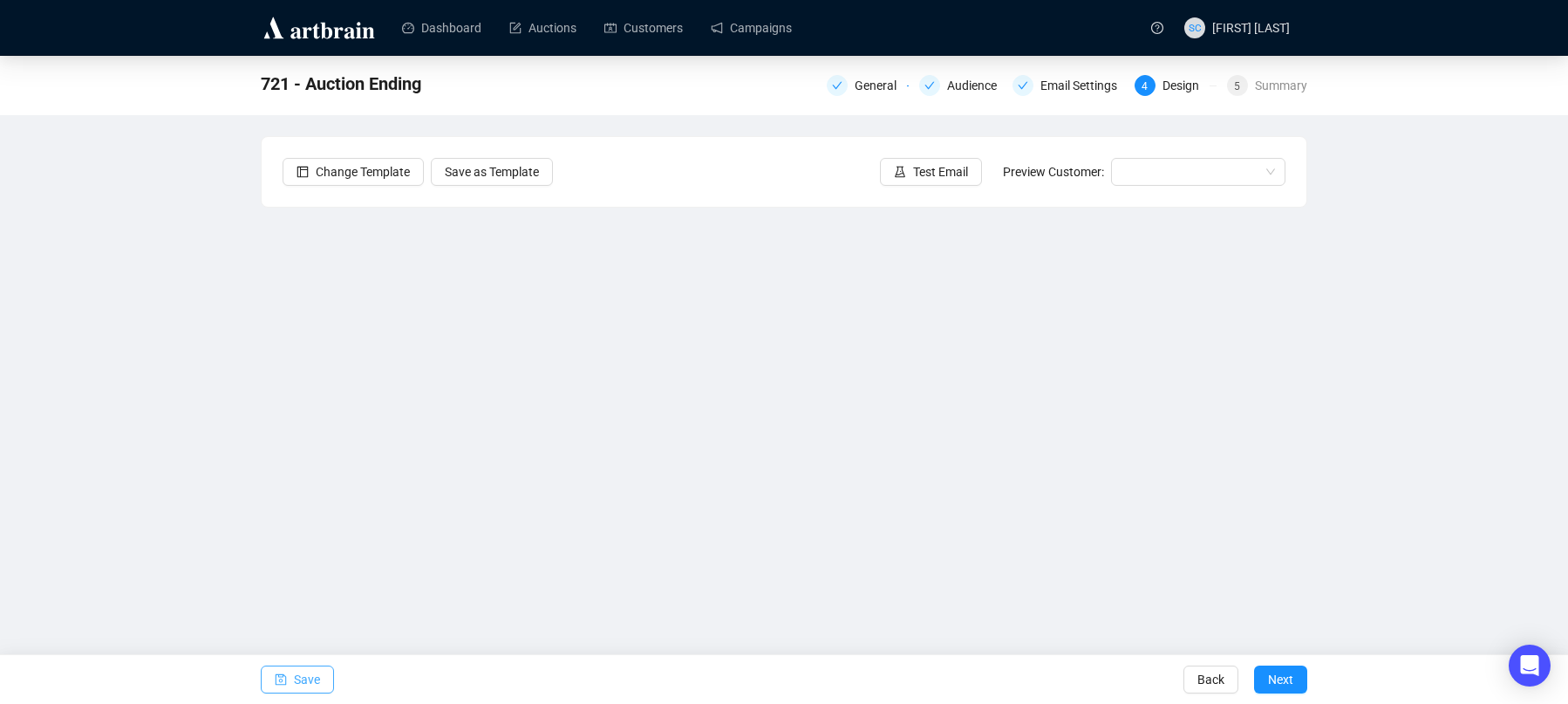 click on "Save" at bounding box center [307, 680] 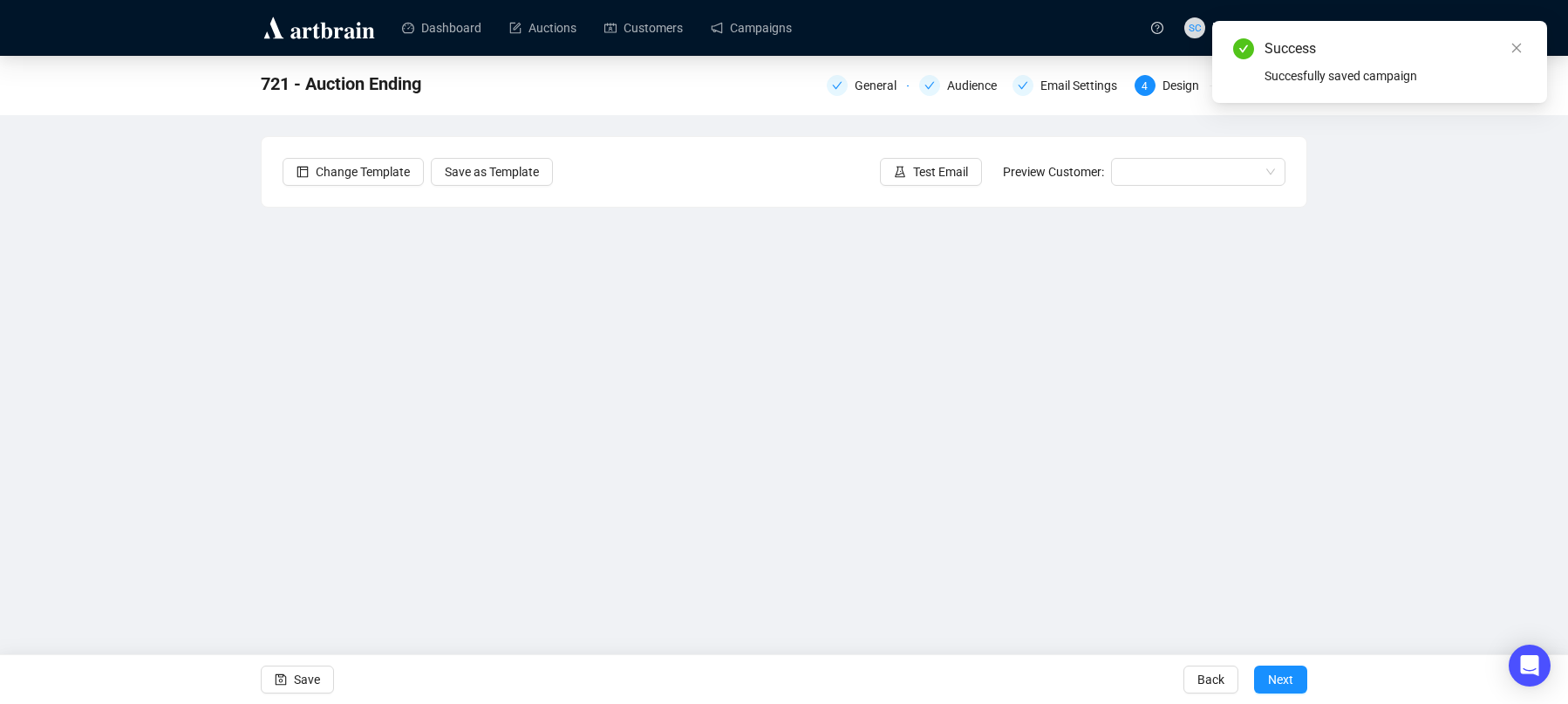 click on "[NUMBER] - Auction Ending General Audience Email Settings [NUMBER] Design [NUMBER] Summary Change Template Save as Template Test Email Preview Customer: Save Back Next" at bounding box center (784, 350) 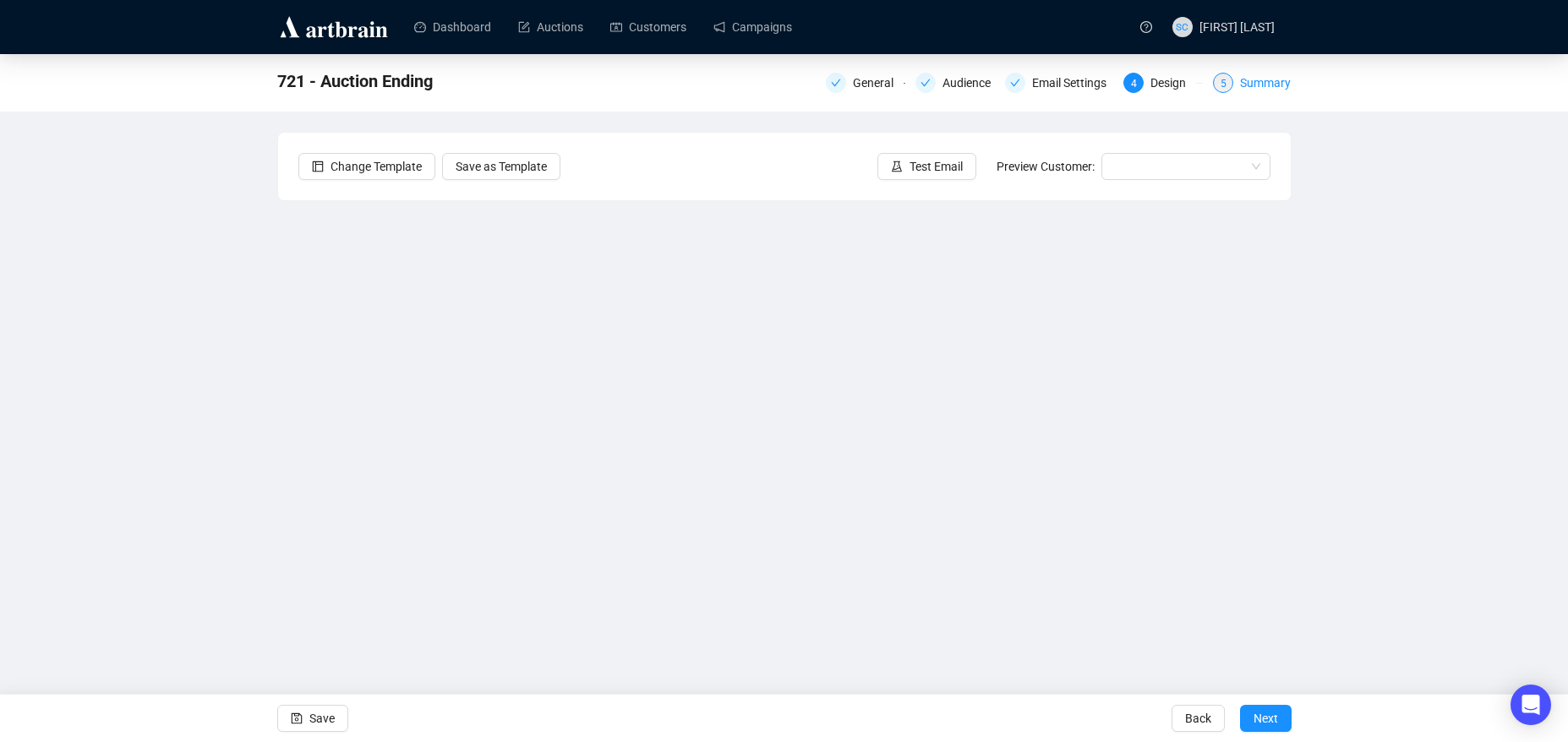 click on "Summary" at bounding box center (1265, 83) 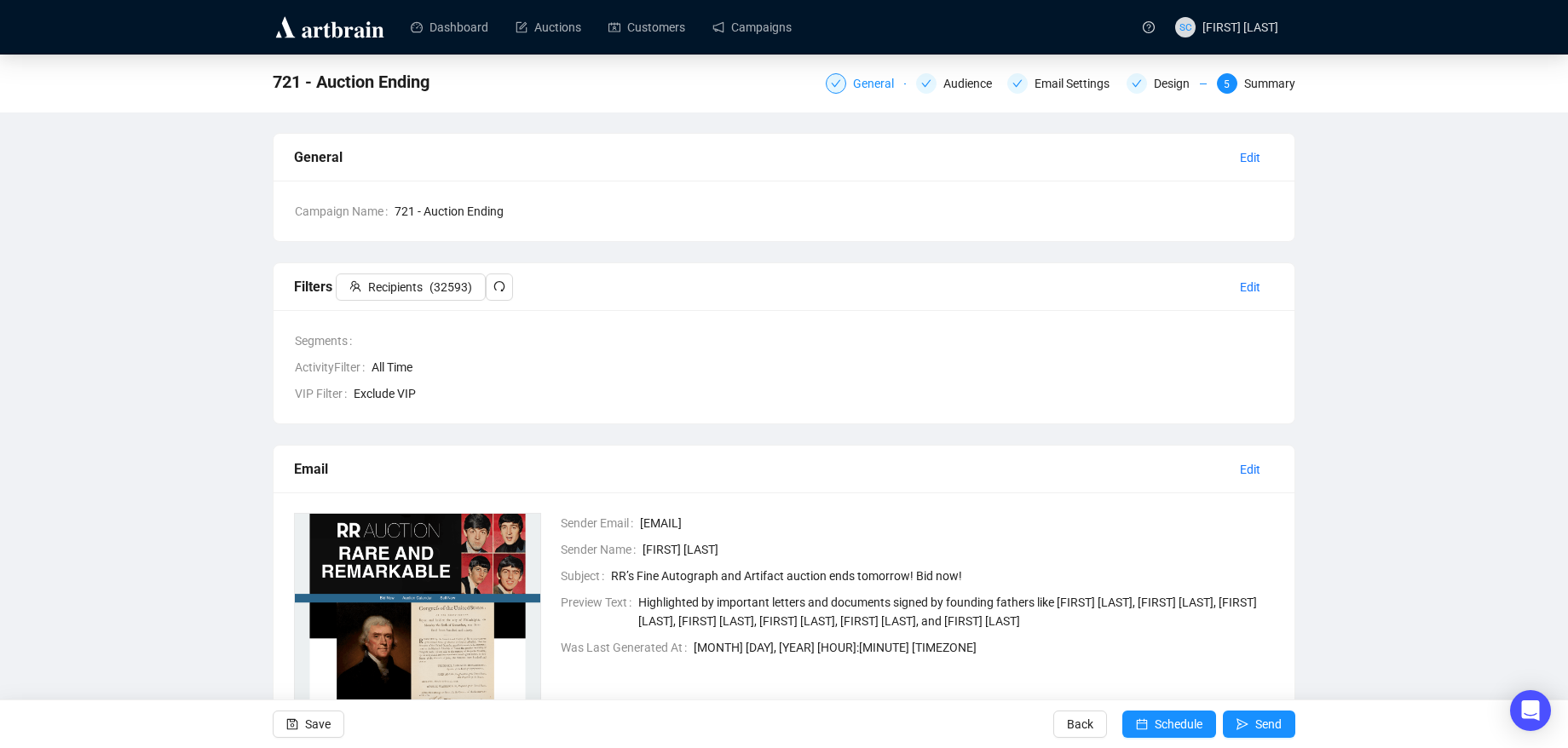 click on "General" at bounding box center [866, 83] 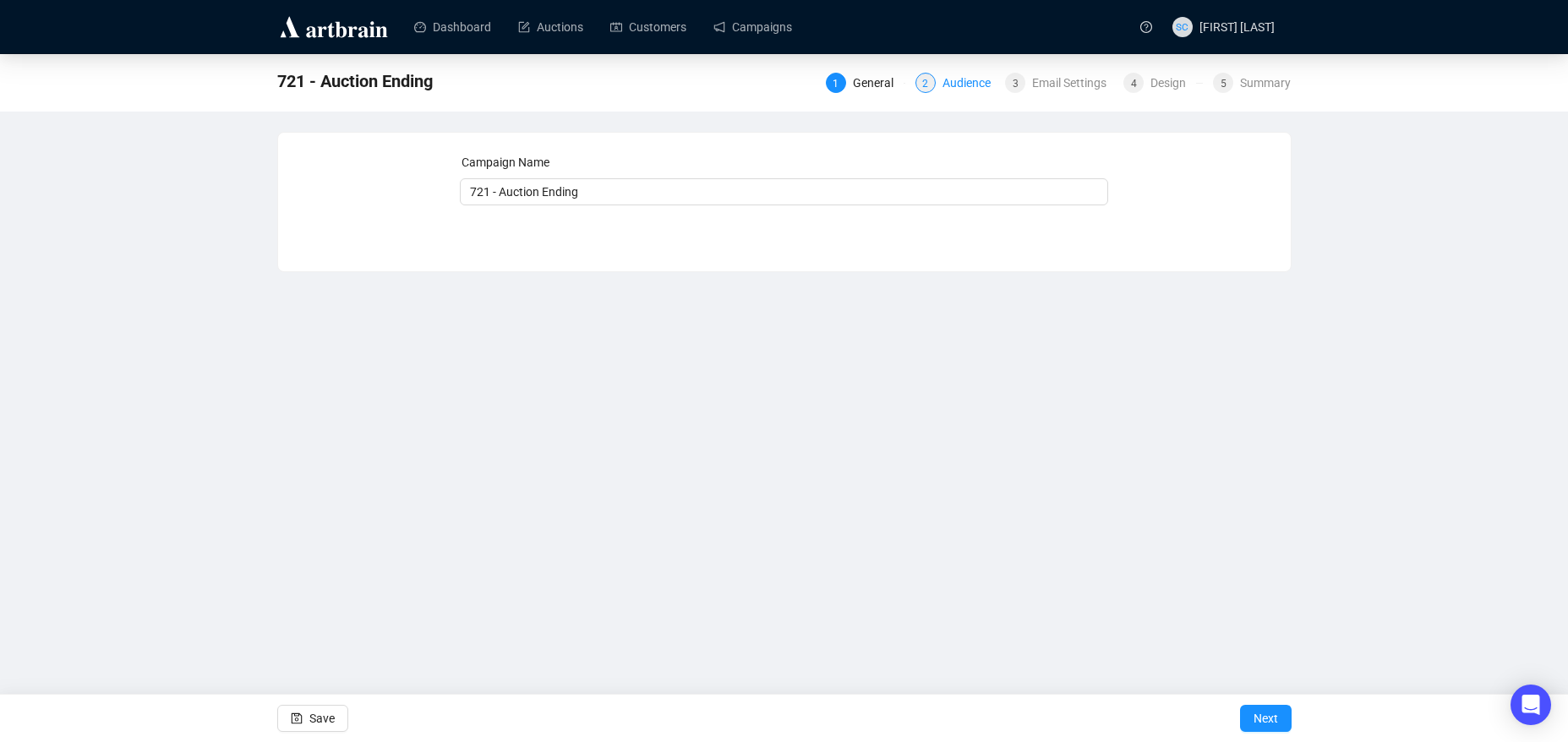 click on "Audience" at bounding box center [971, 83] 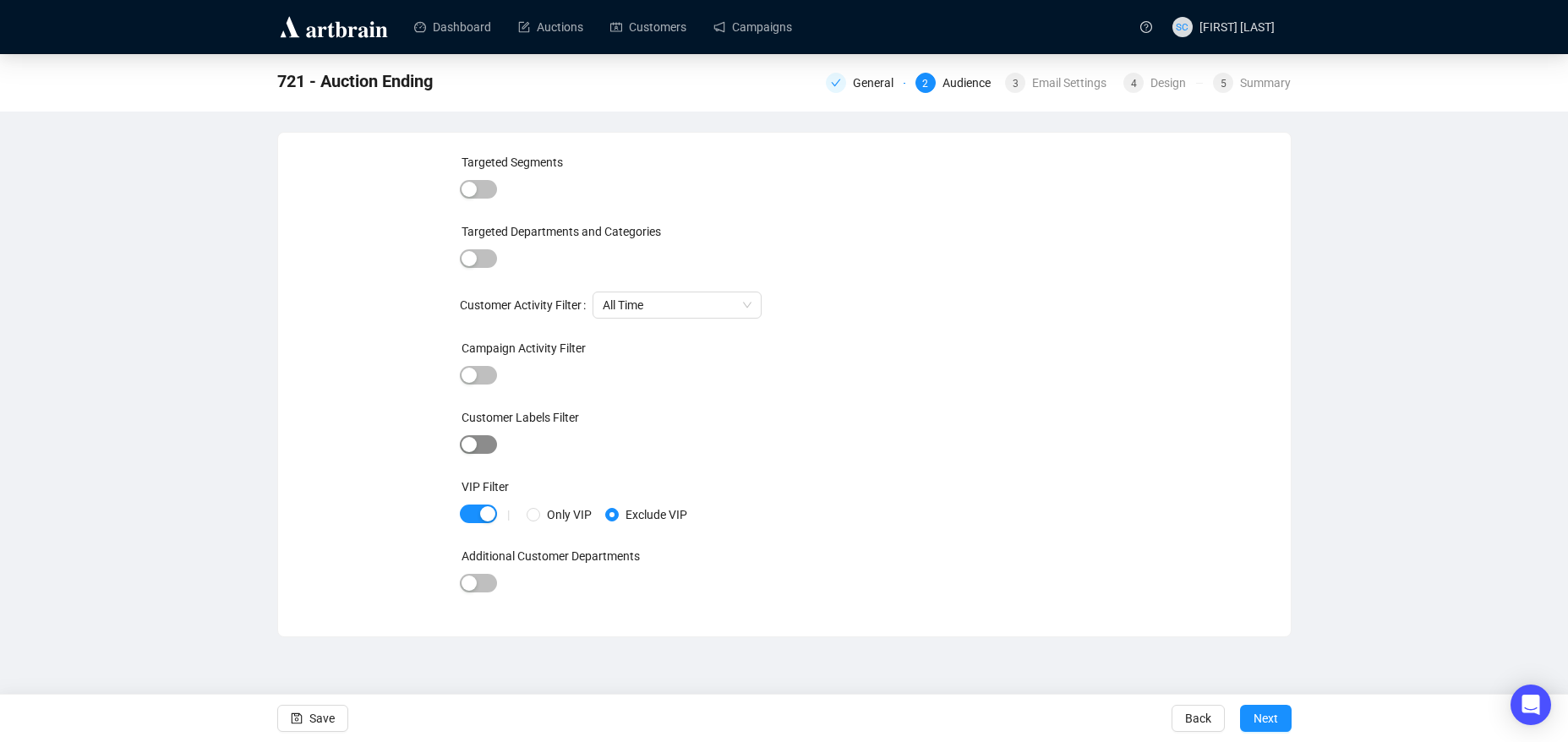 click at bounding box center [478, 189] 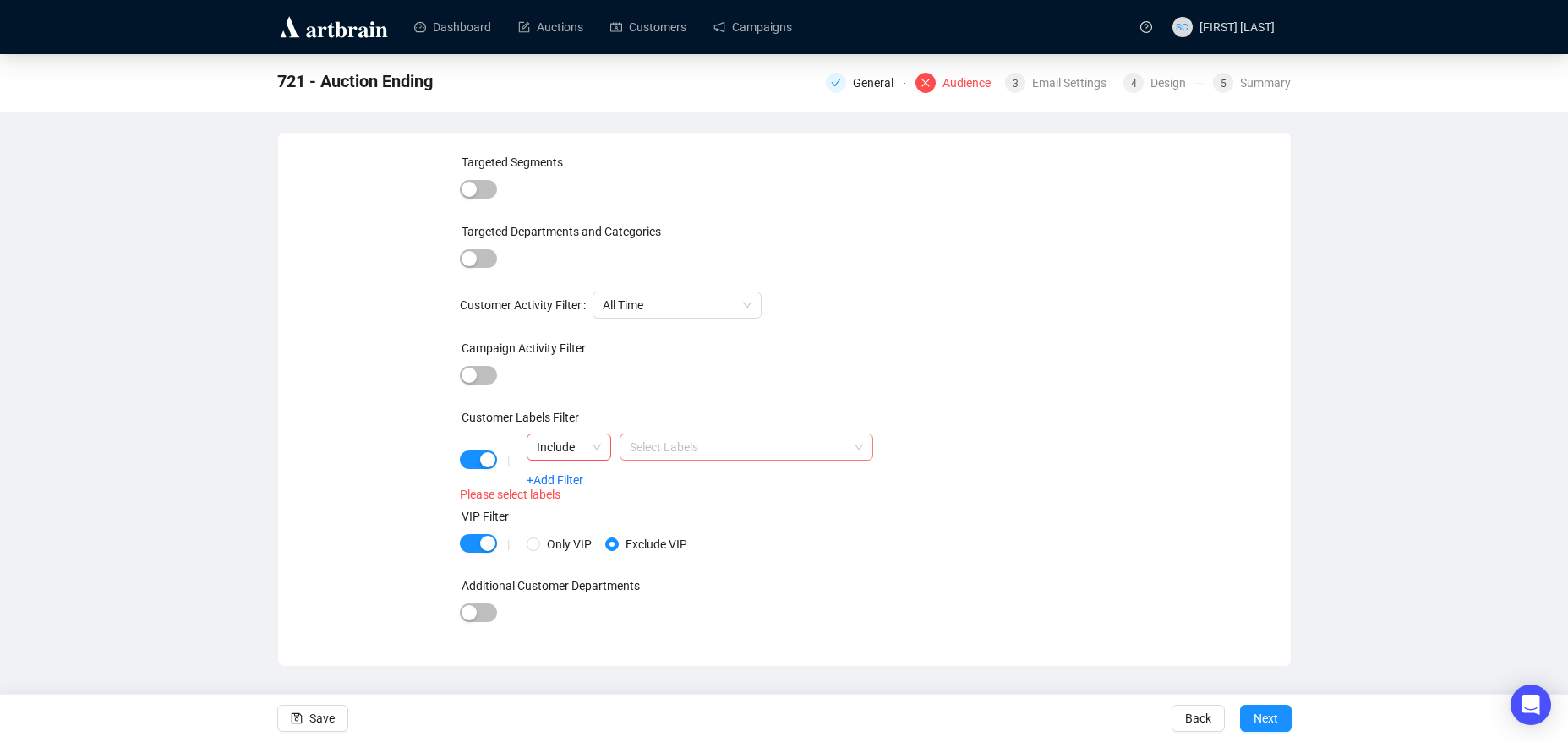 click at bounding box center (737, 447) 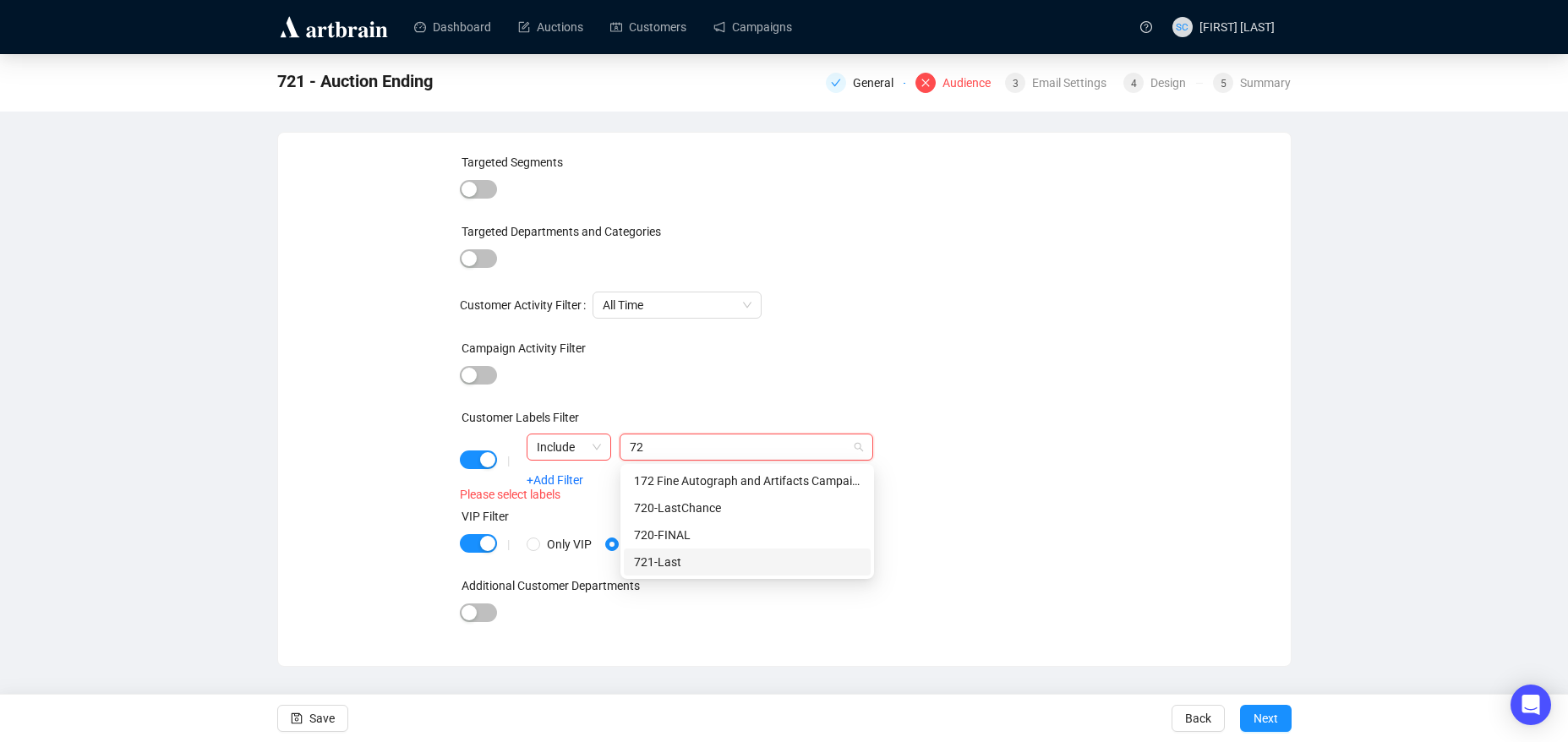 click on "721-Last" at bounding box center [747, 562] 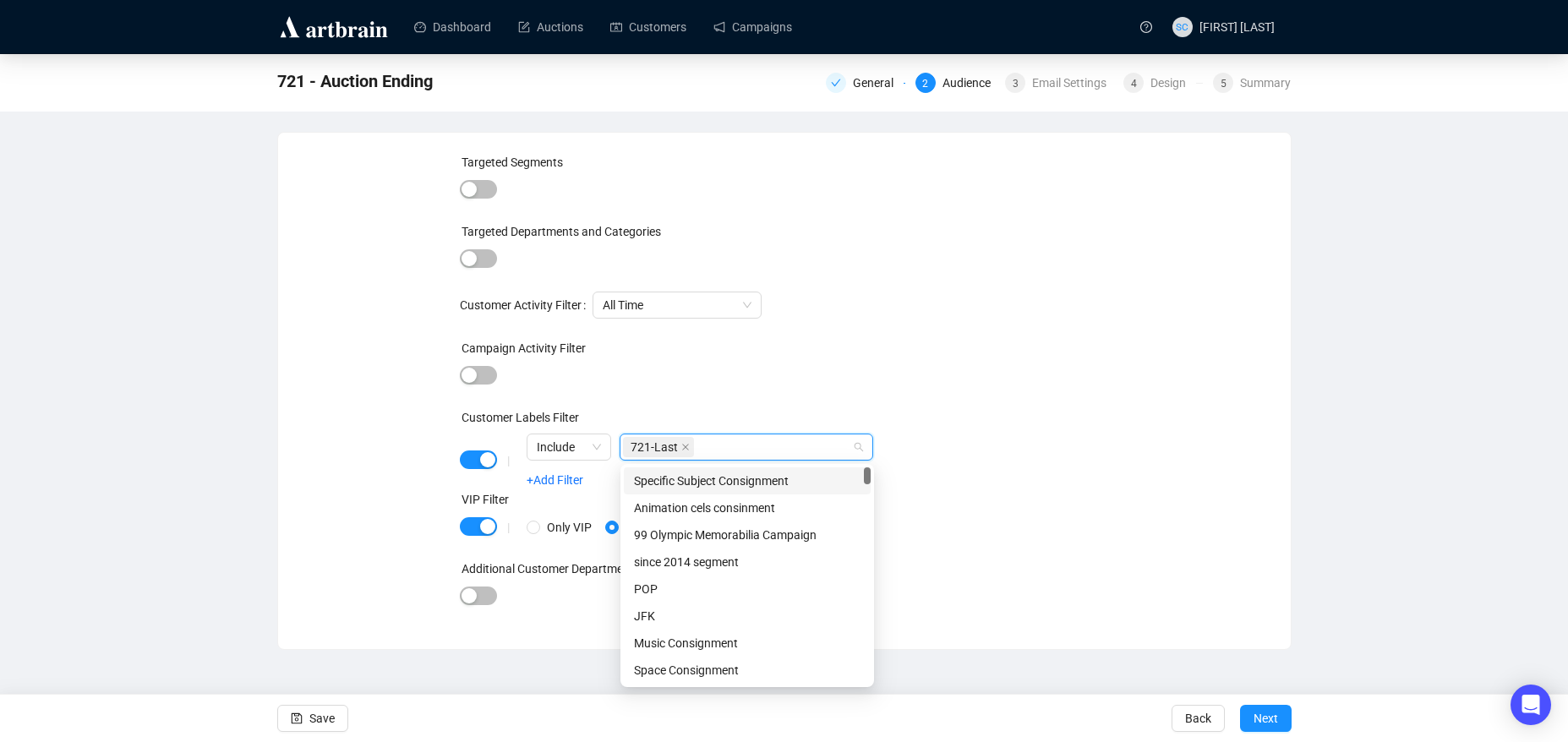 click on "Campaign Activity Filter" at bounding box center (784, 166) 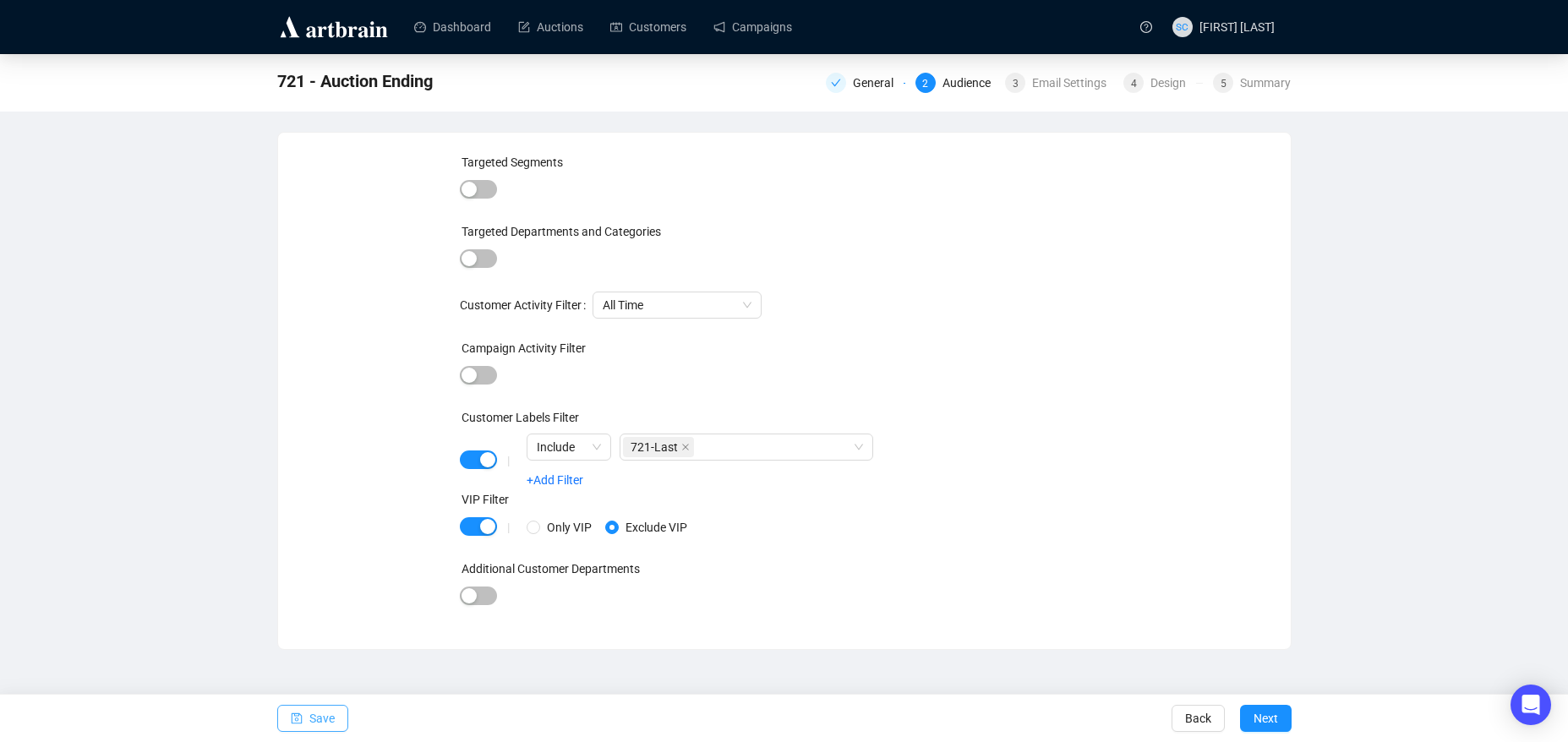 click on "Save" at bounding box center (313, 718) 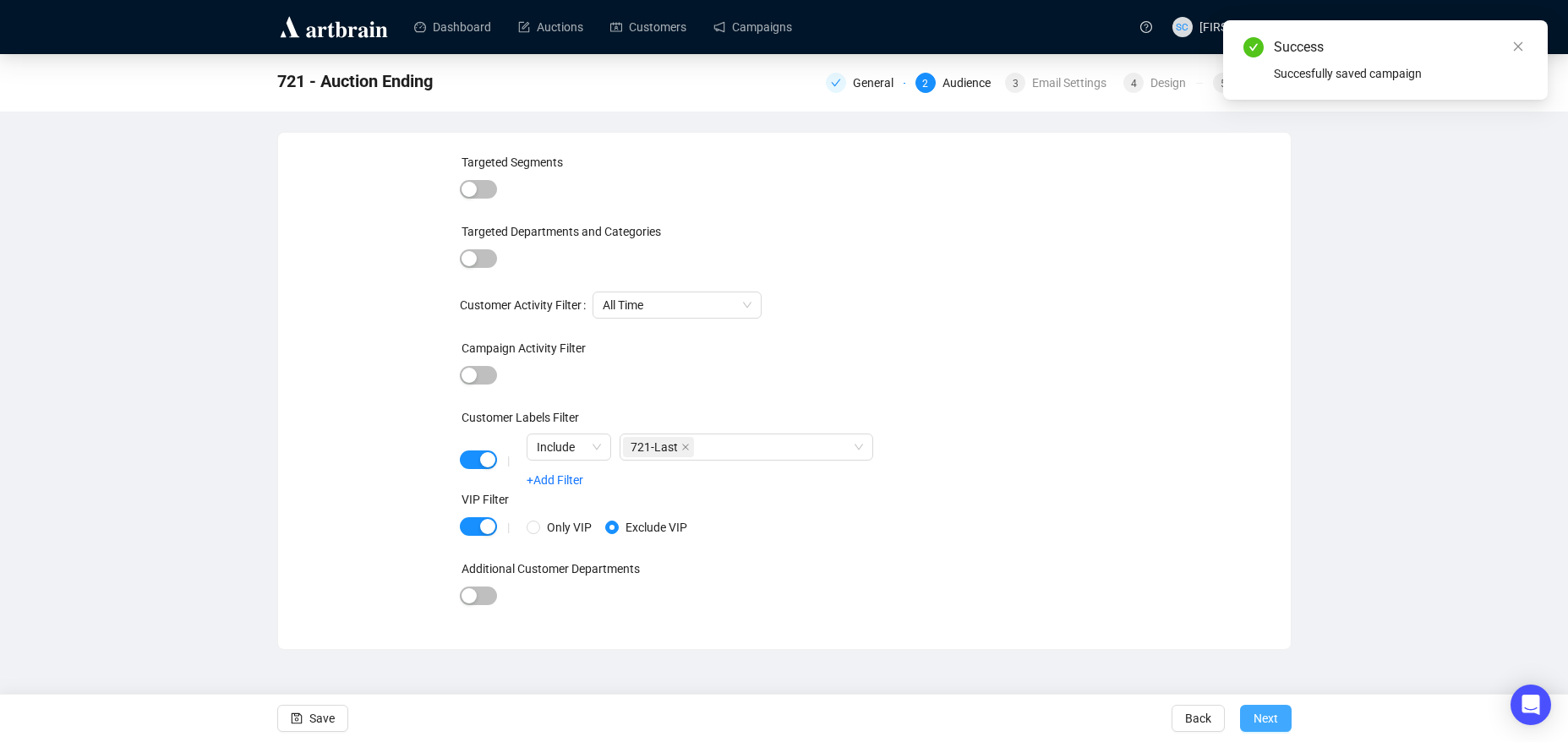 click on "Next" at bounding box center (1265, 718) 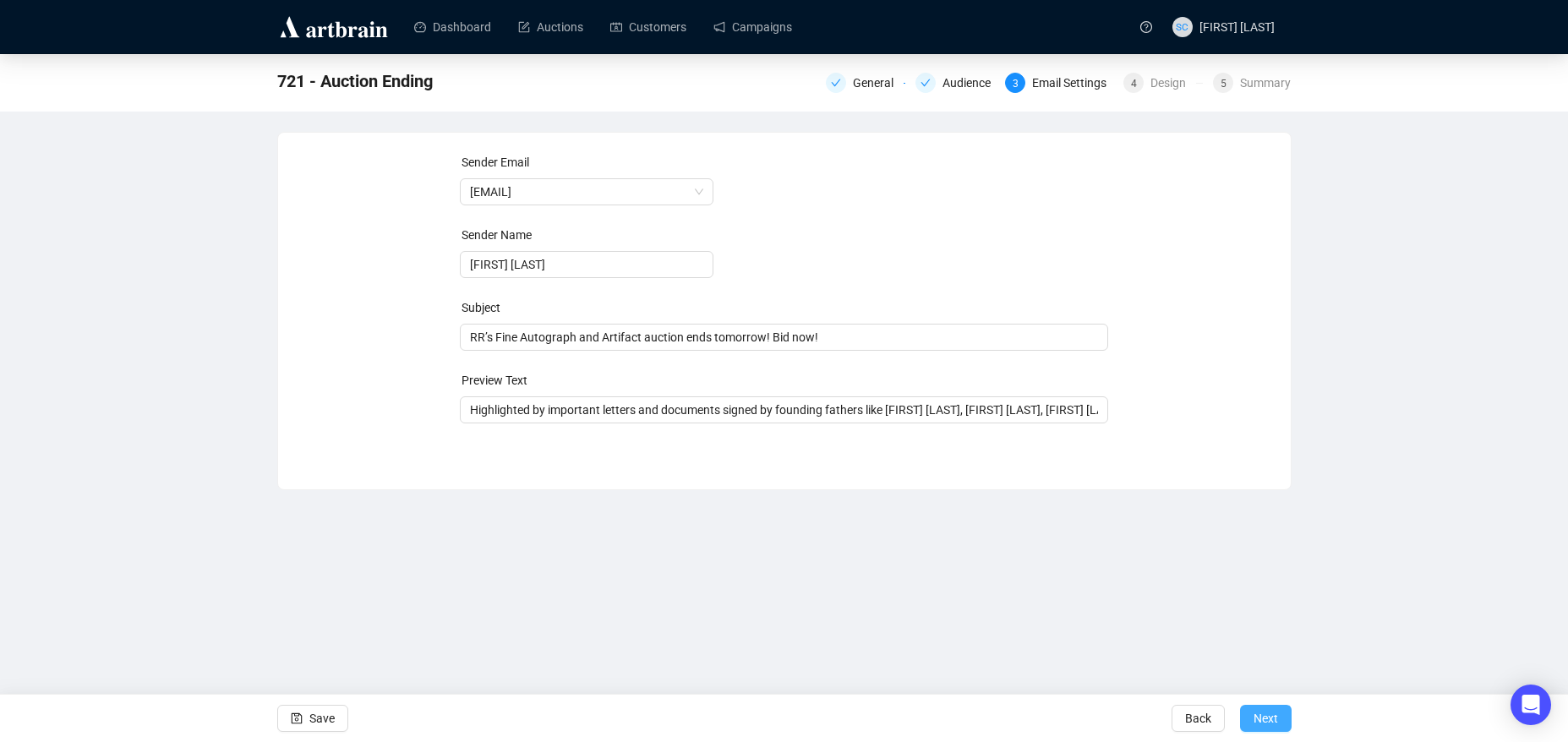 click on "Next" at bounding box center [1265, 718] 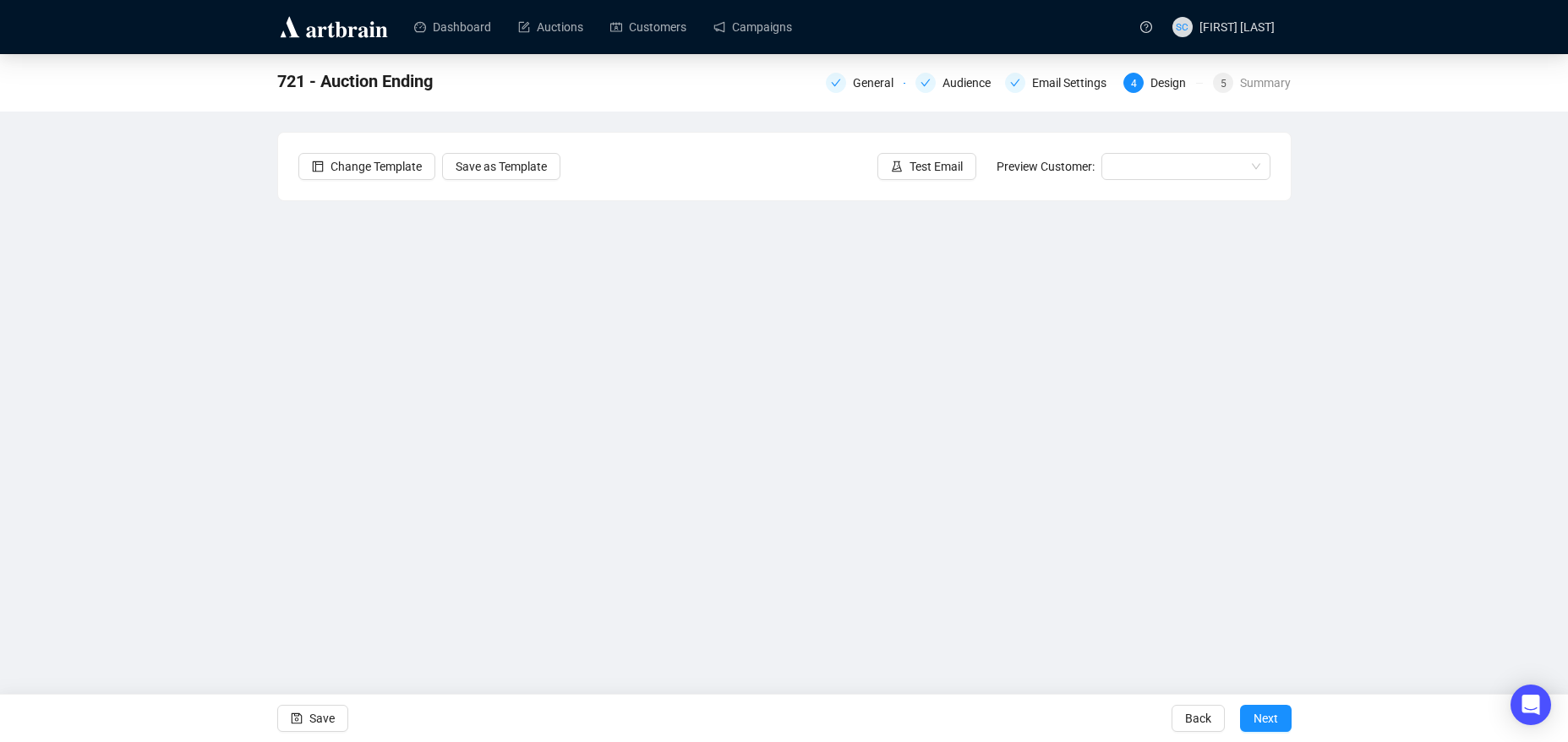 click on "Next" at bounding box center (1265, 718) 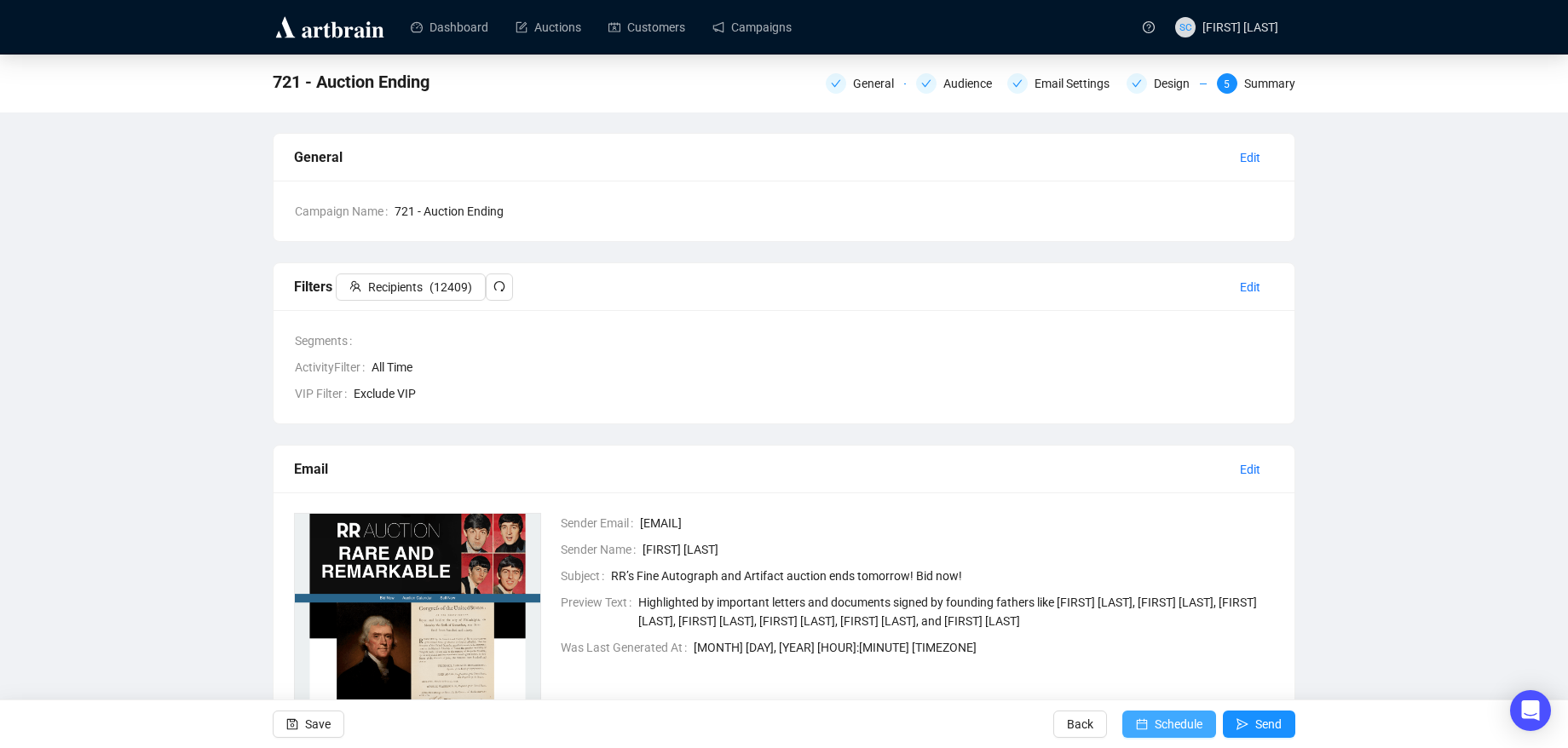 click on "Schedule" at bounding box center (1179, 724) 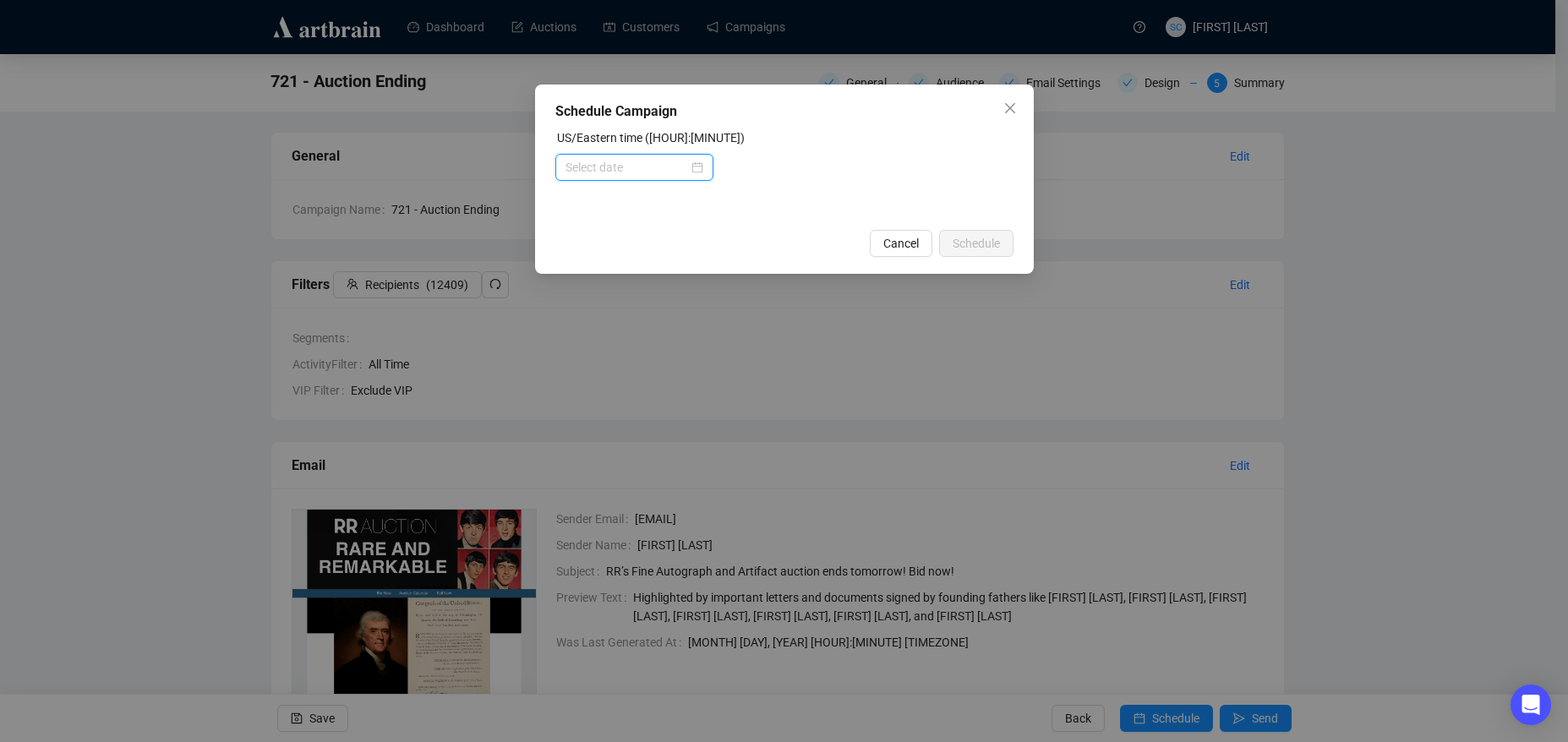 click at bounding box center (626, 167) 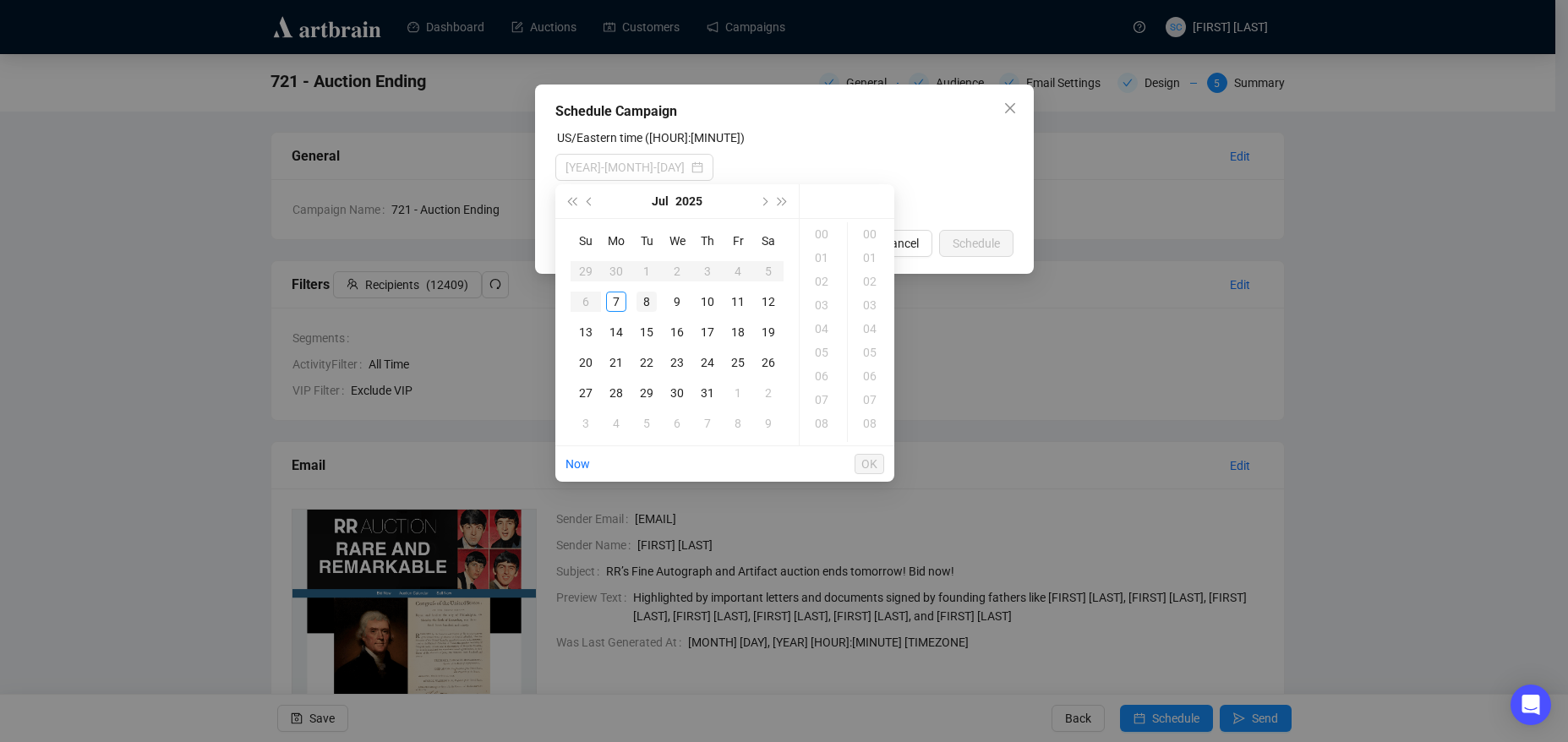 click on "8" at bounding box center [647, 302] 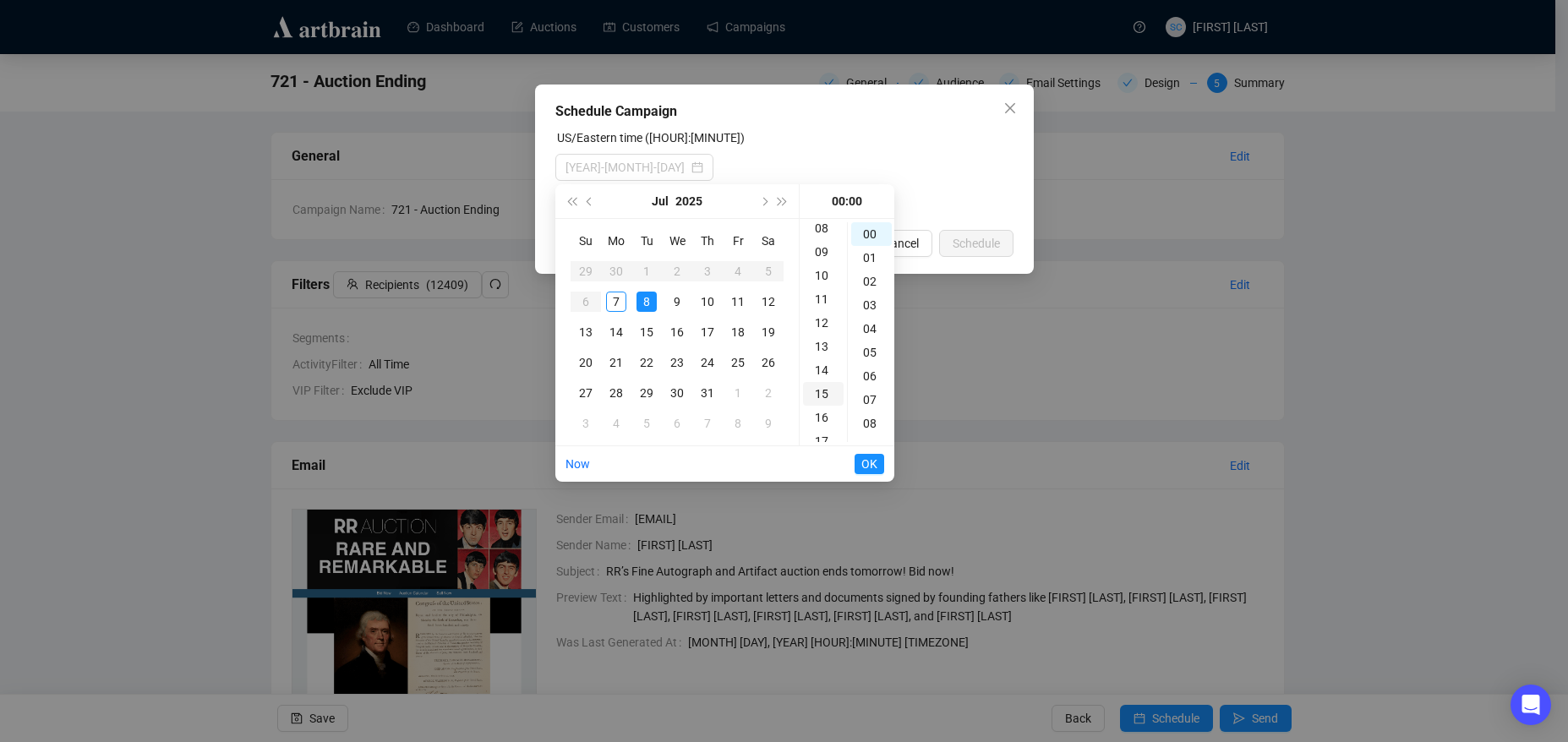 scroll, scrollTop: 184, scrollLeft: 0, axis: vertical 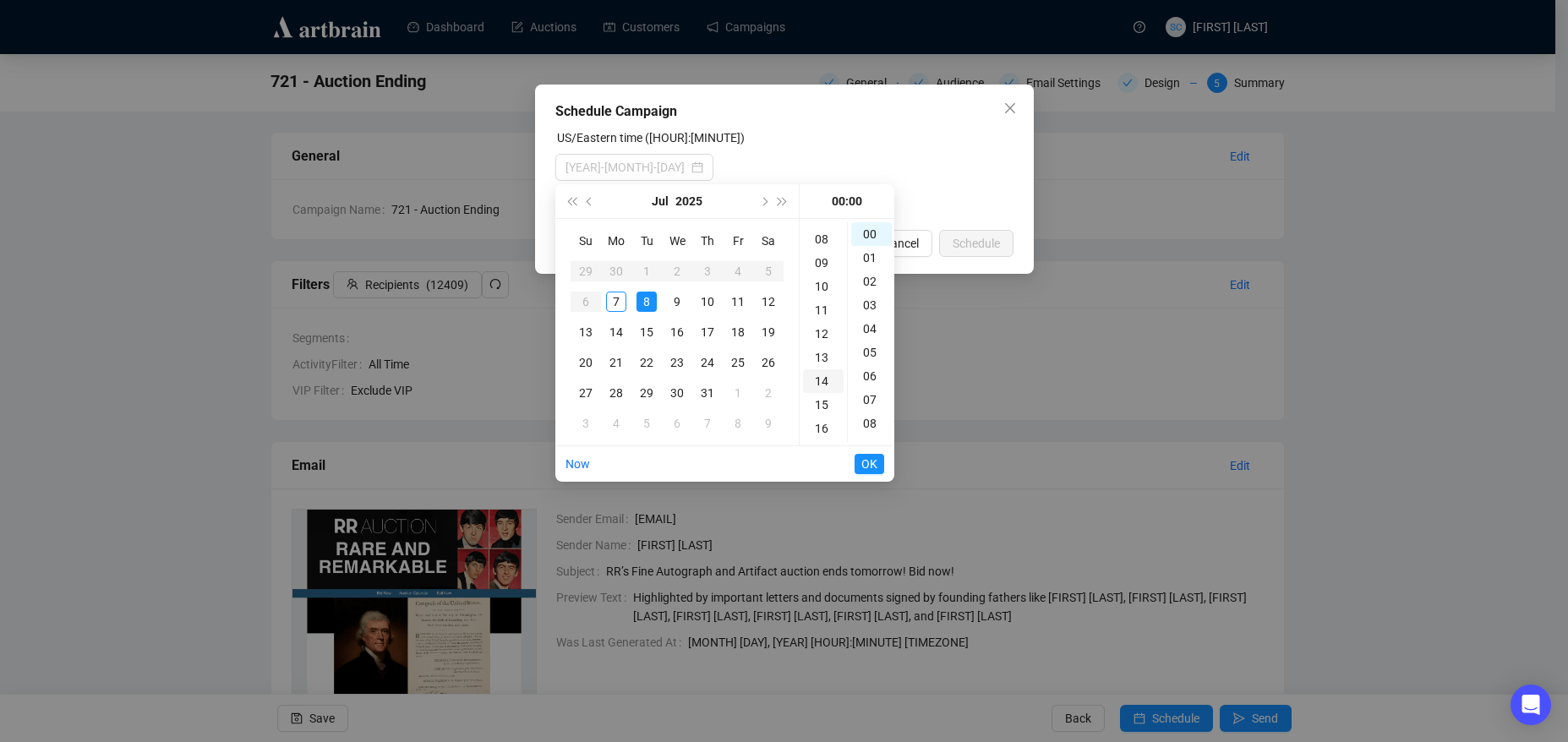 click on "14" at bounding box center [823, 50] 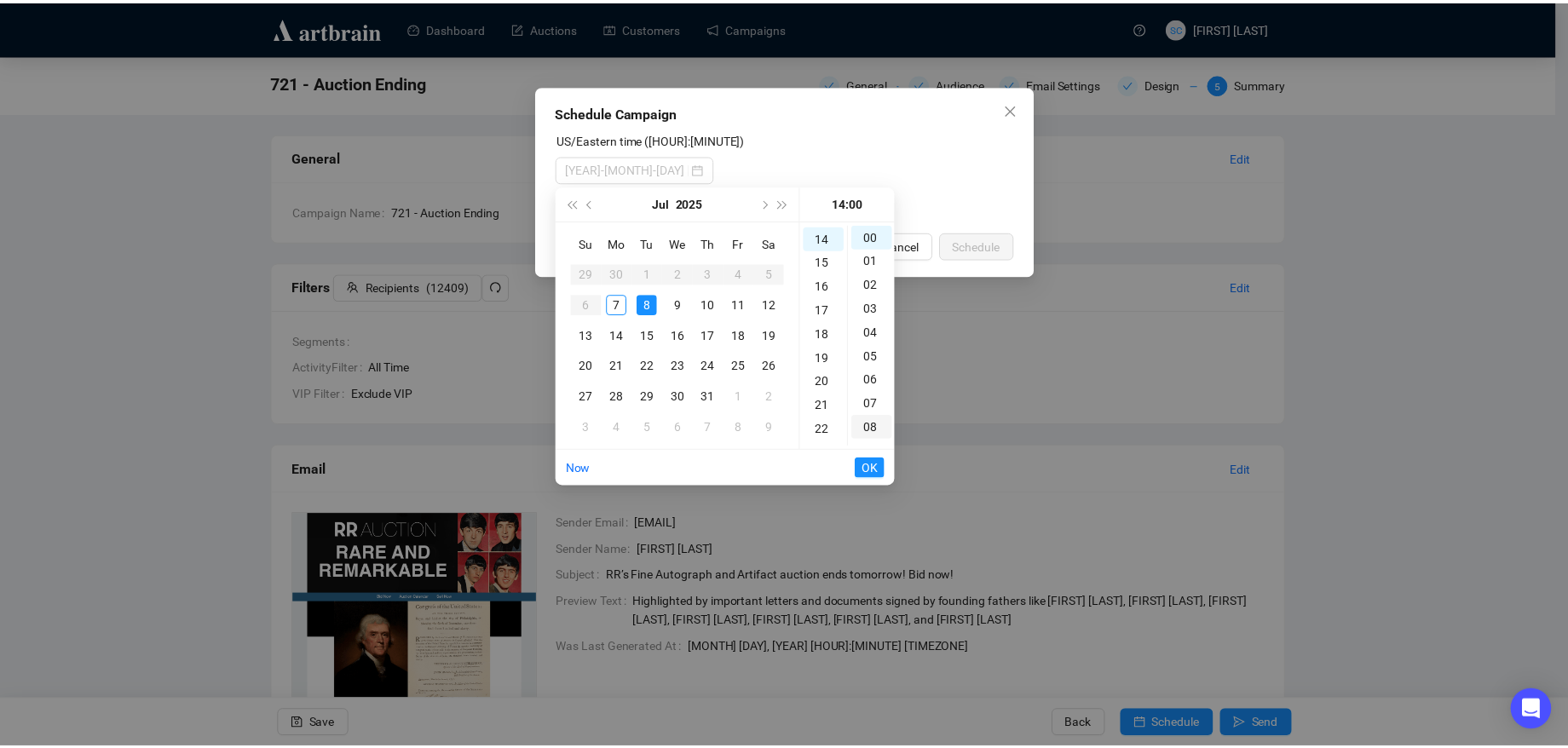 scroll, scrollTop: 334, scrollLeft: 0, axis: vertical 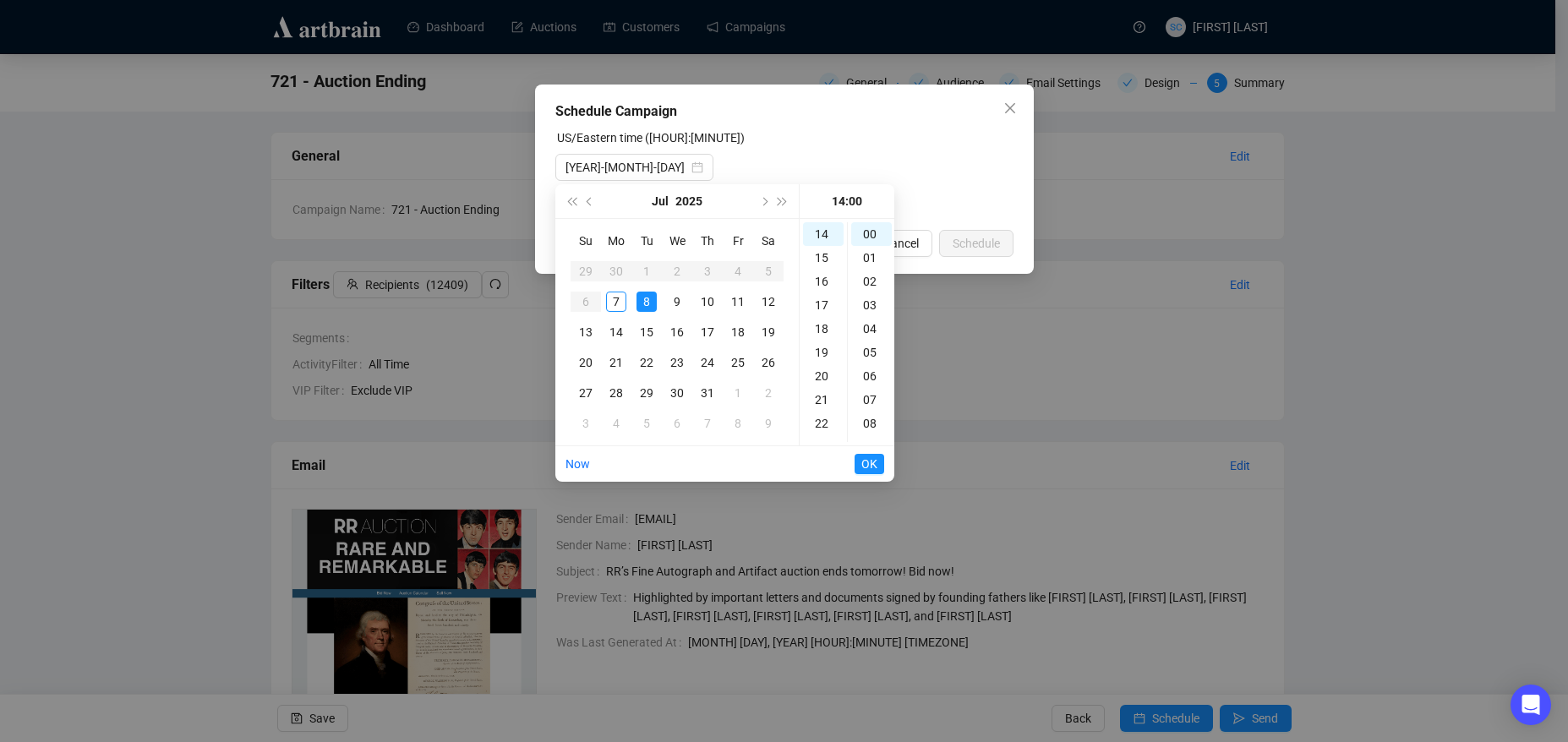 click on "OK" at bounding box center [869, 464] 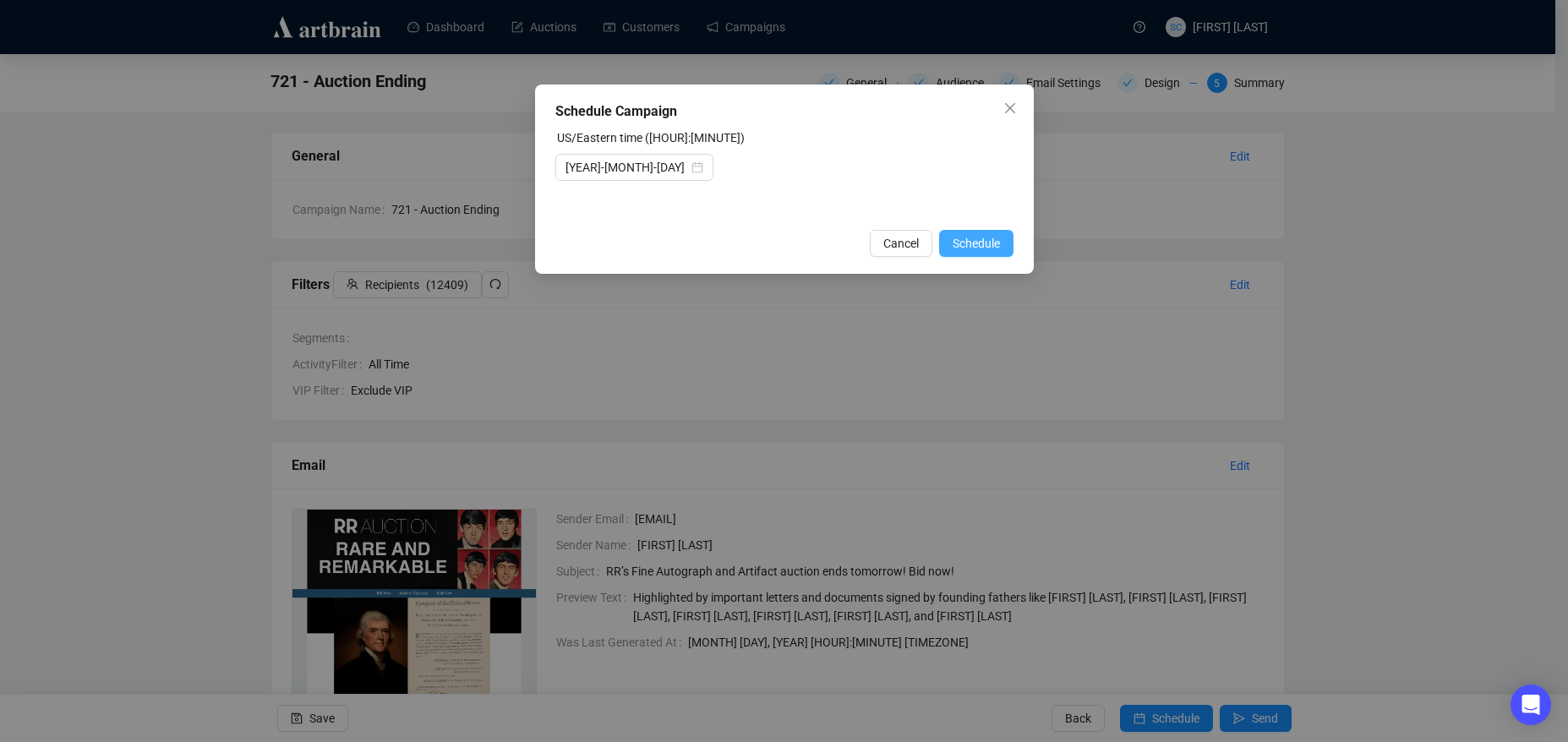 click on "Schedule" at bounding box center [976, 243] 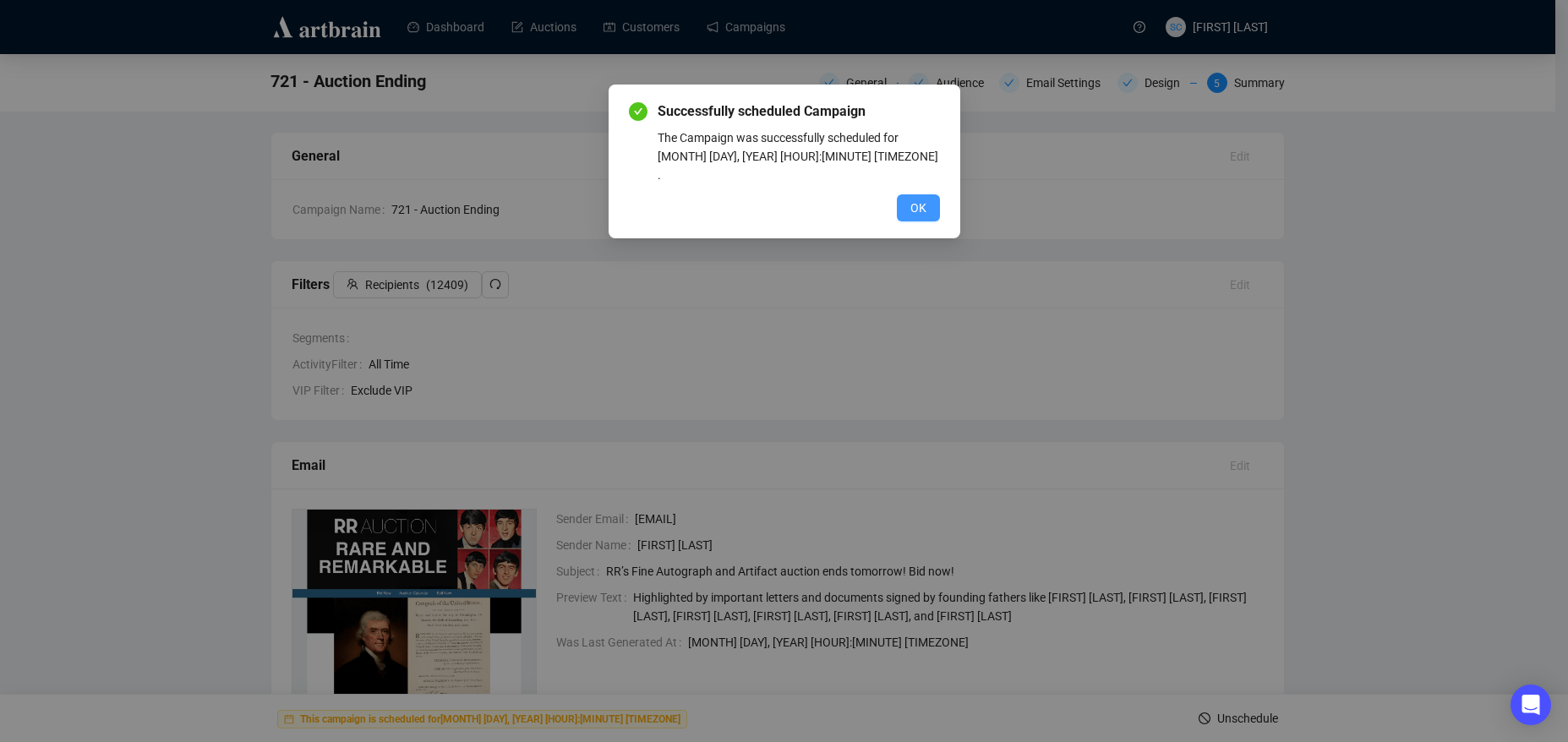 click on "OK" at bounding box center [918, 208] 